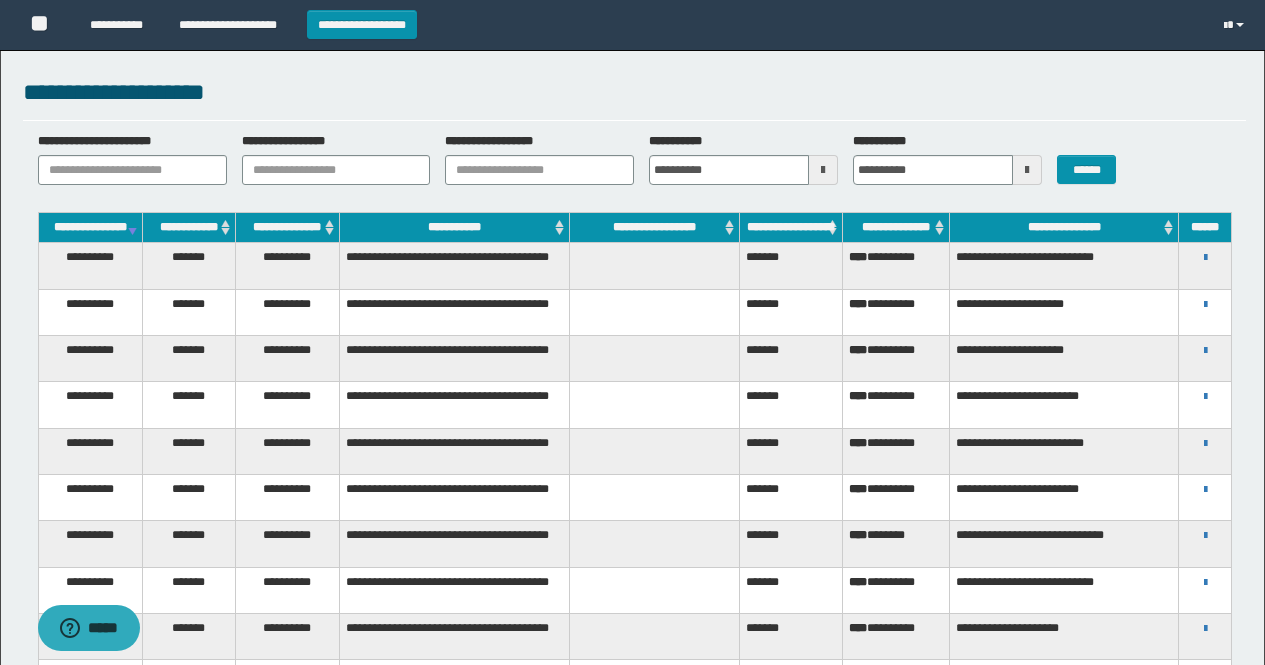 scroll, scrollTop: 26, scrollLeft: 0, axis: vertical 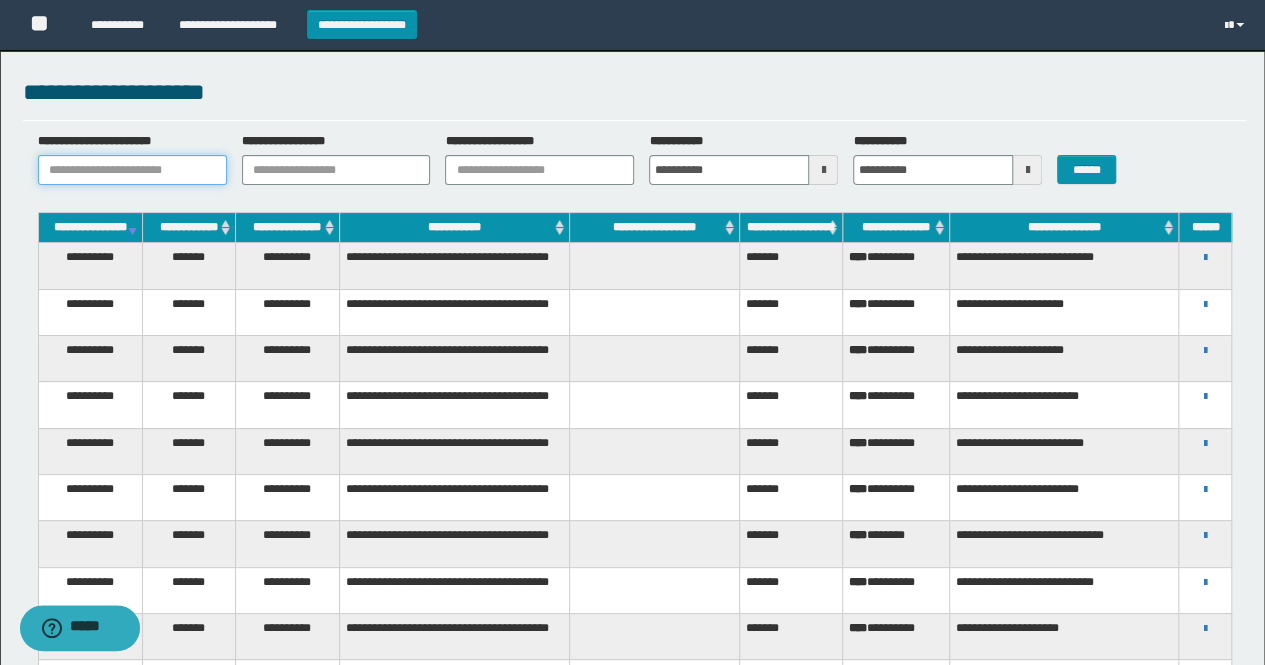 click on "**********" at bounding box center [132, 170] 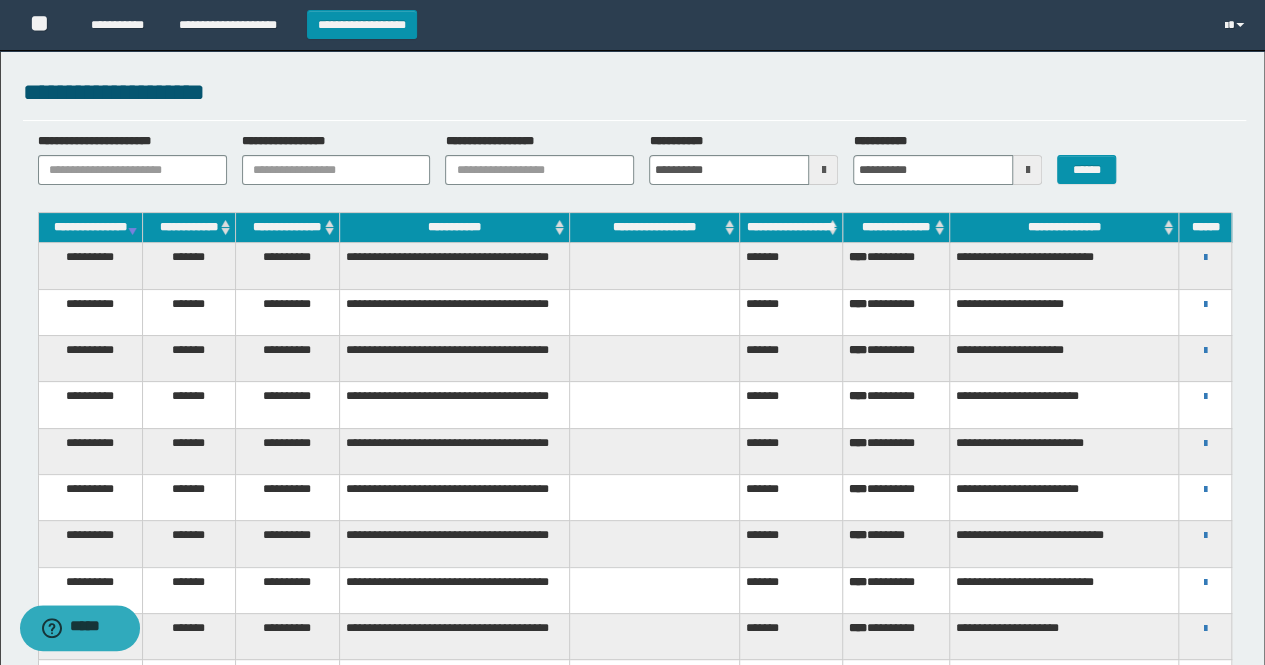 click at bounding box center [823, 170] 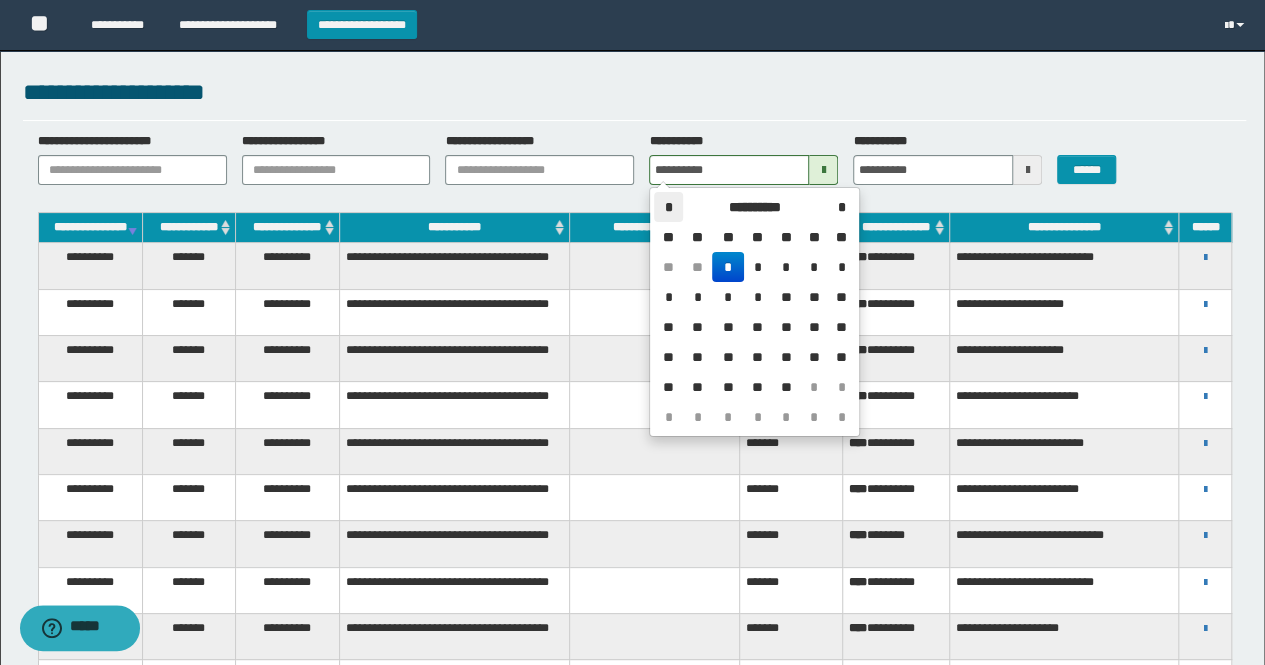 click on "*" at bounding box center [668, 207] 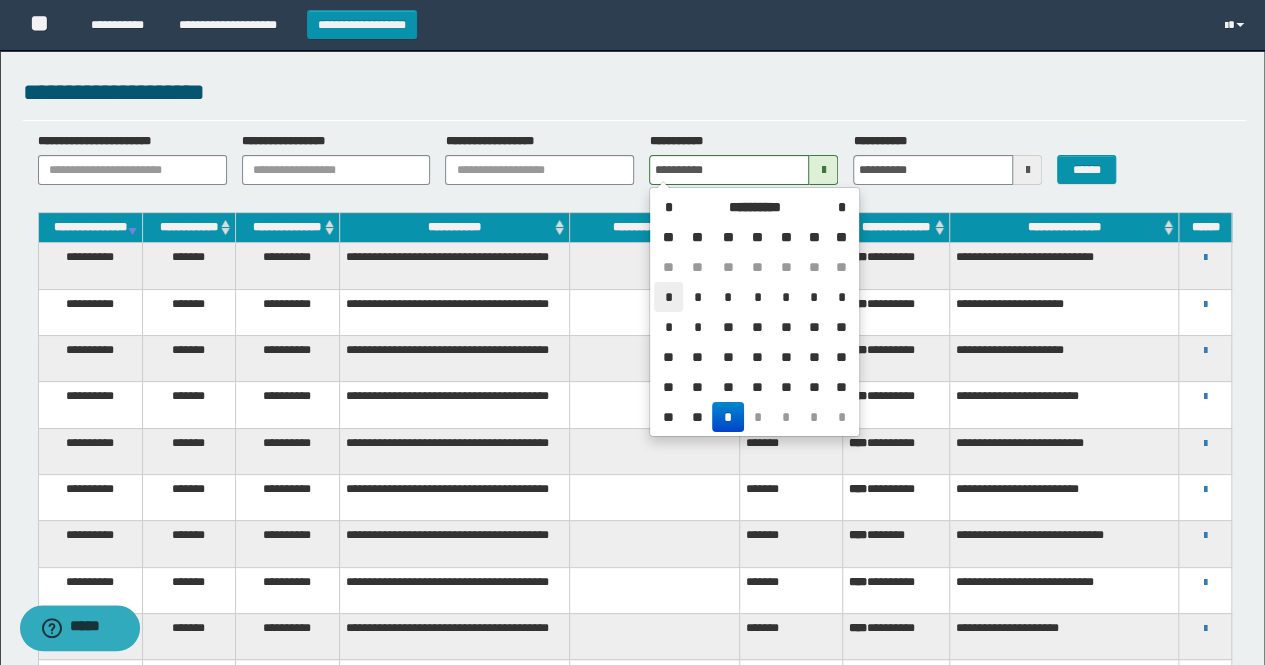 click on "*" at bounding box center [668, 297] 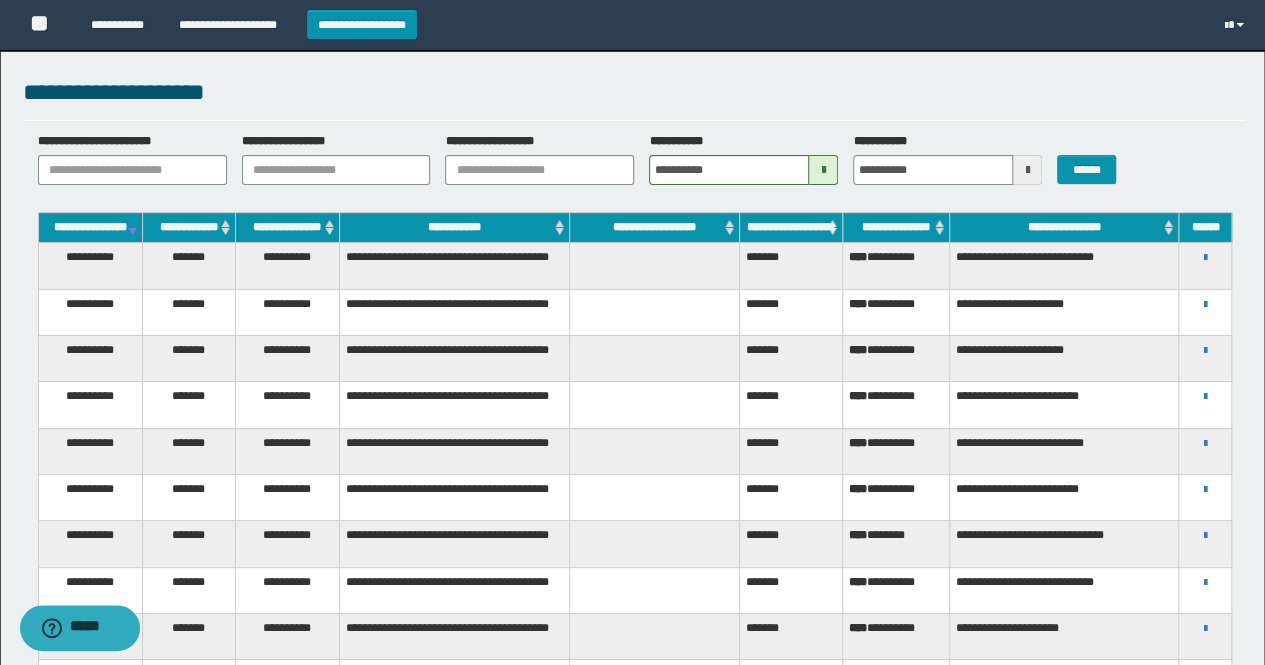 click at bounding box center [1027, 170] 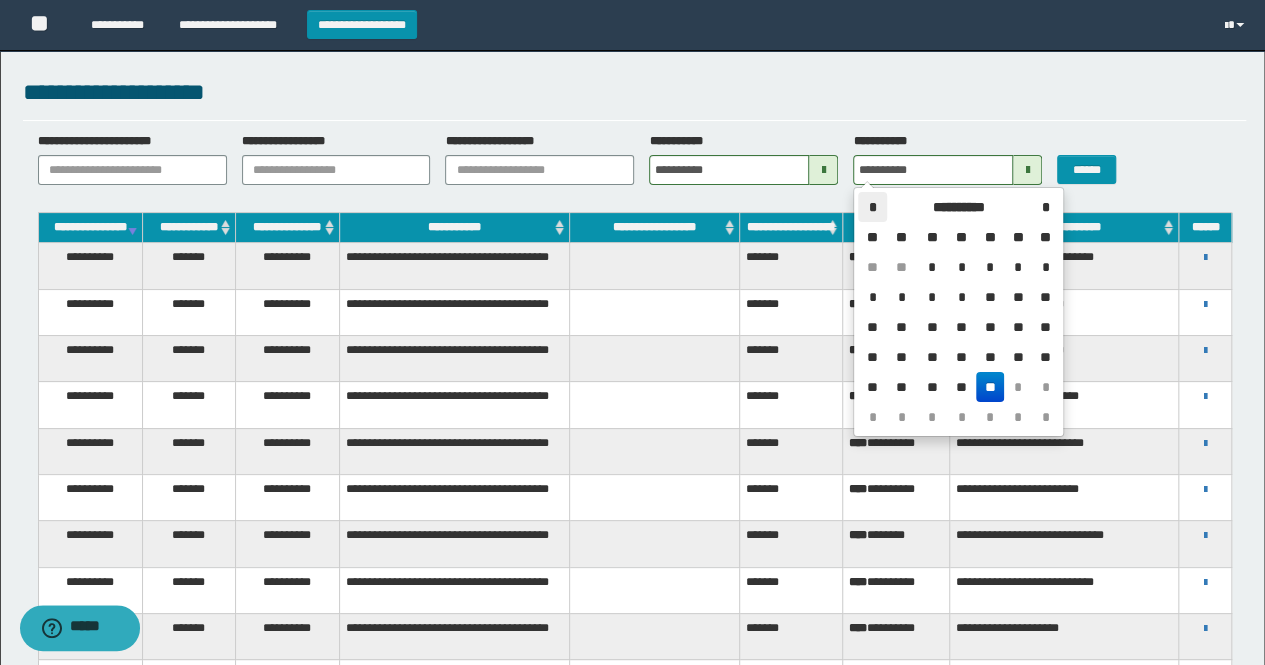 click on "*" at bounding box center (872, 207) 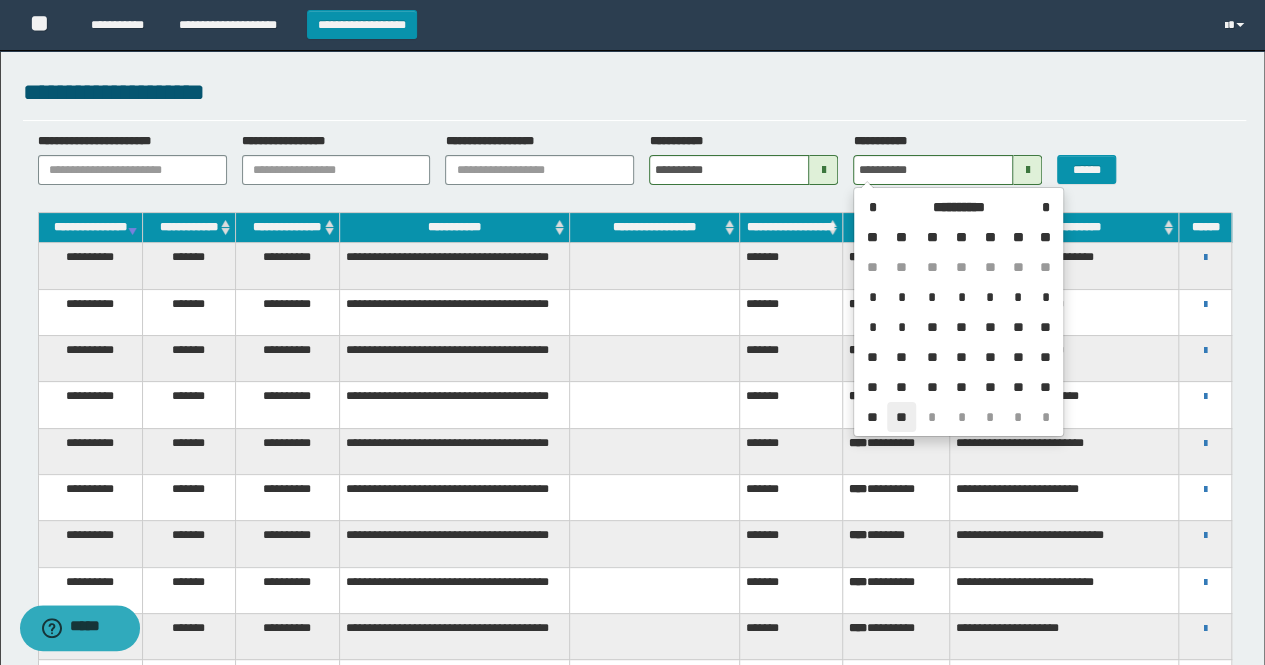click on "**" at bounding box center [901, 417] 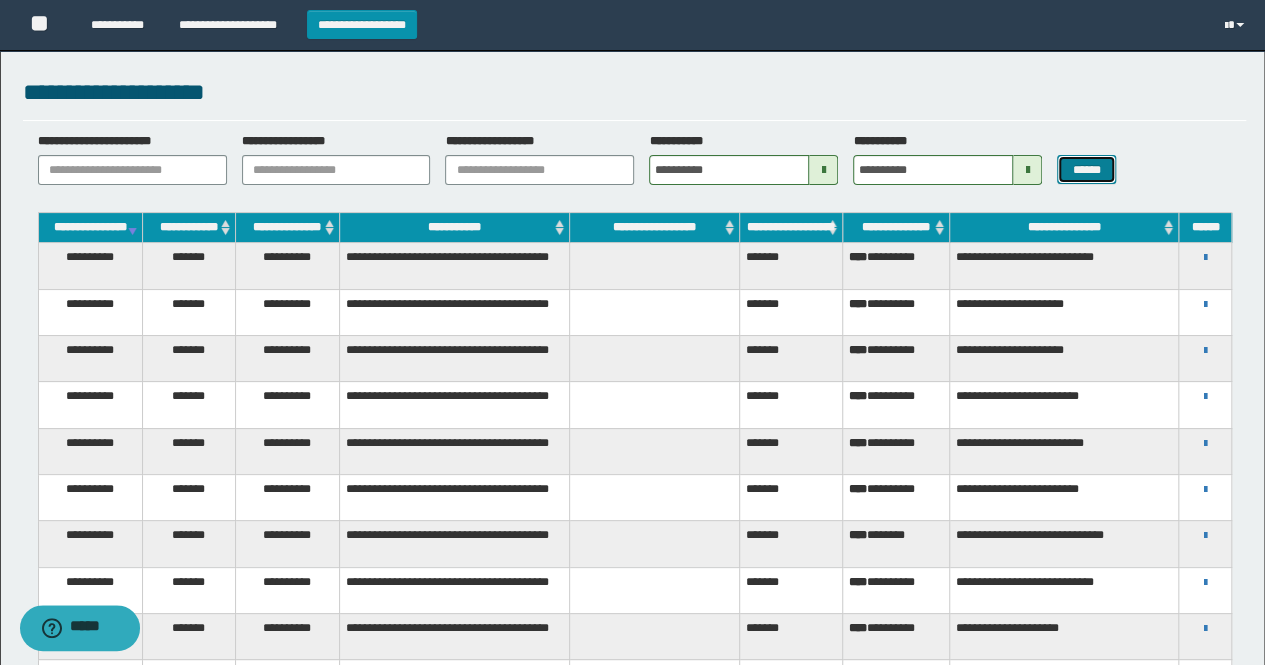 click on "******" at bounding box center [1086, 169] 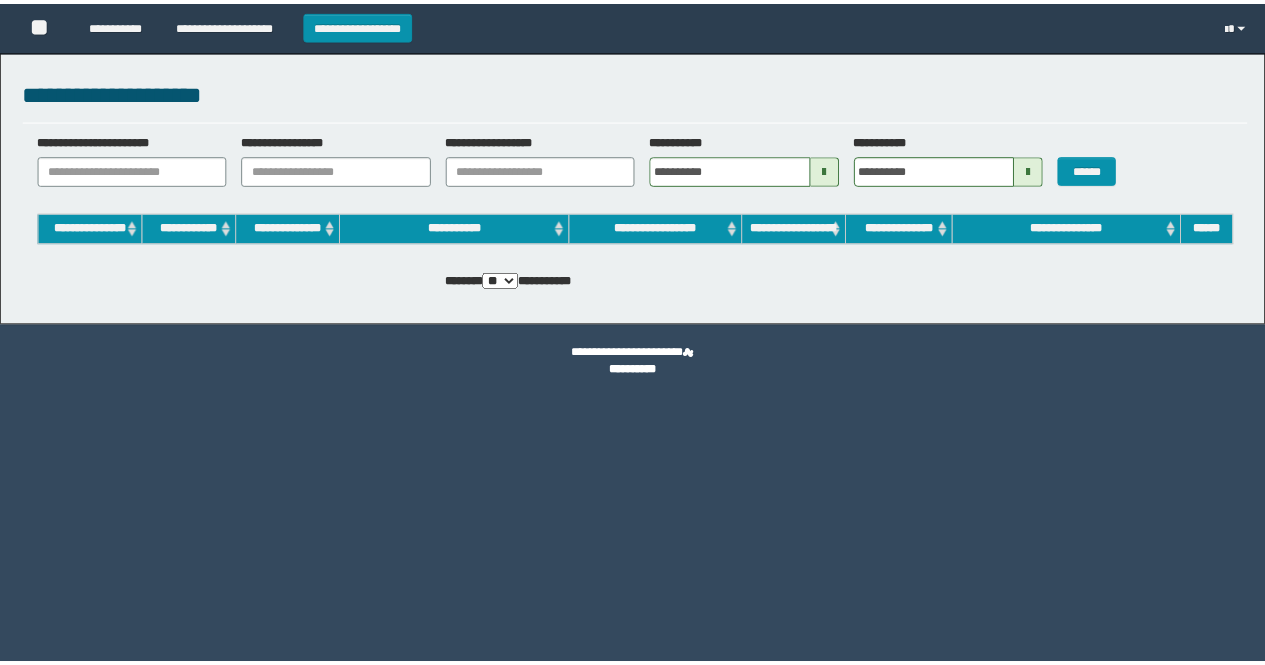 scroll, scrollTop: 0, scrollLeft: 0, axis: both 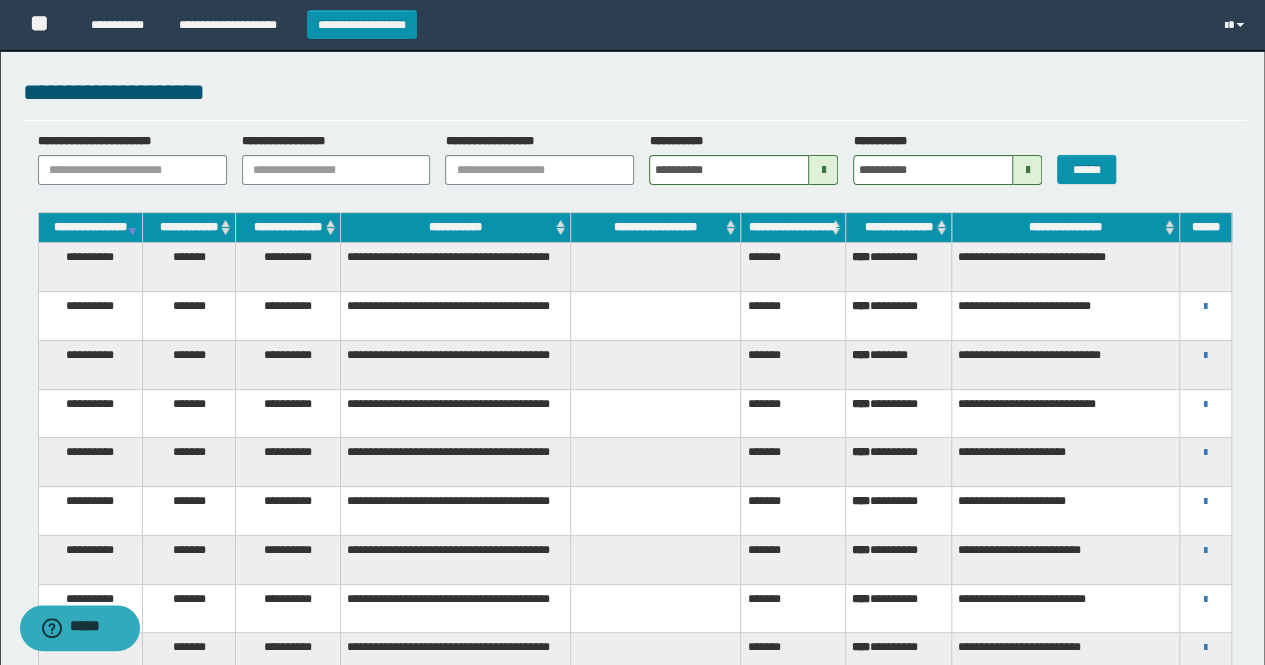 click at bounding box center [823, 170] 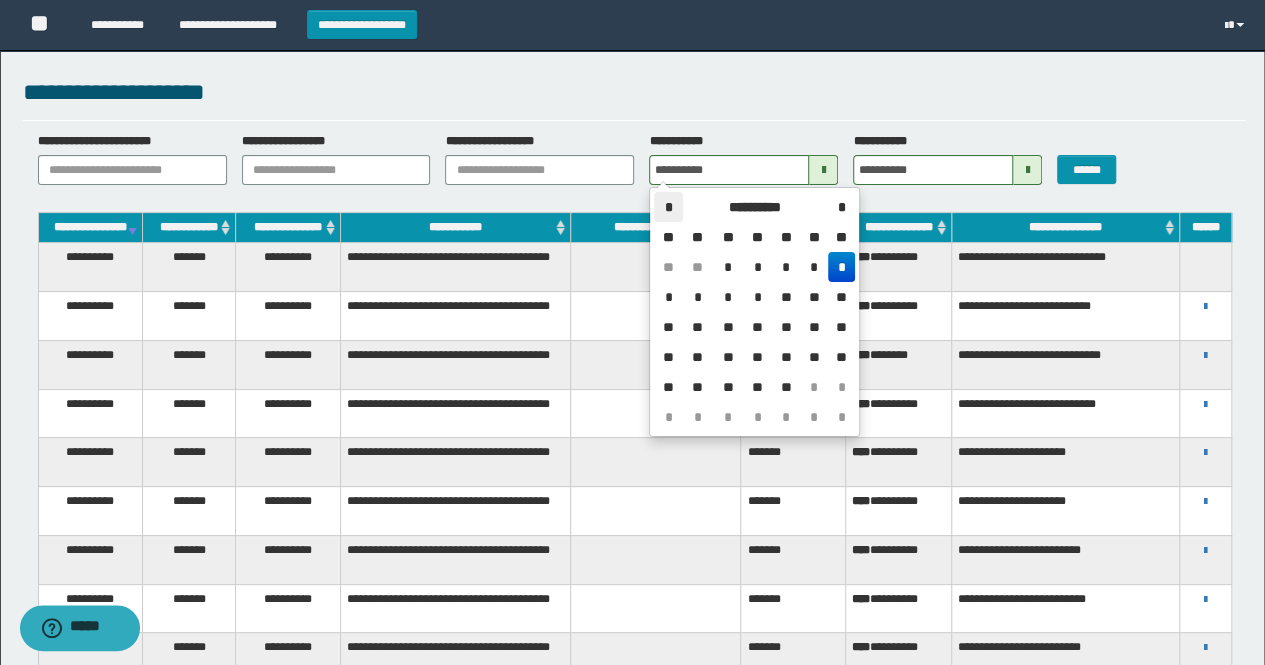click on "*" at bounding box center (668, 207) 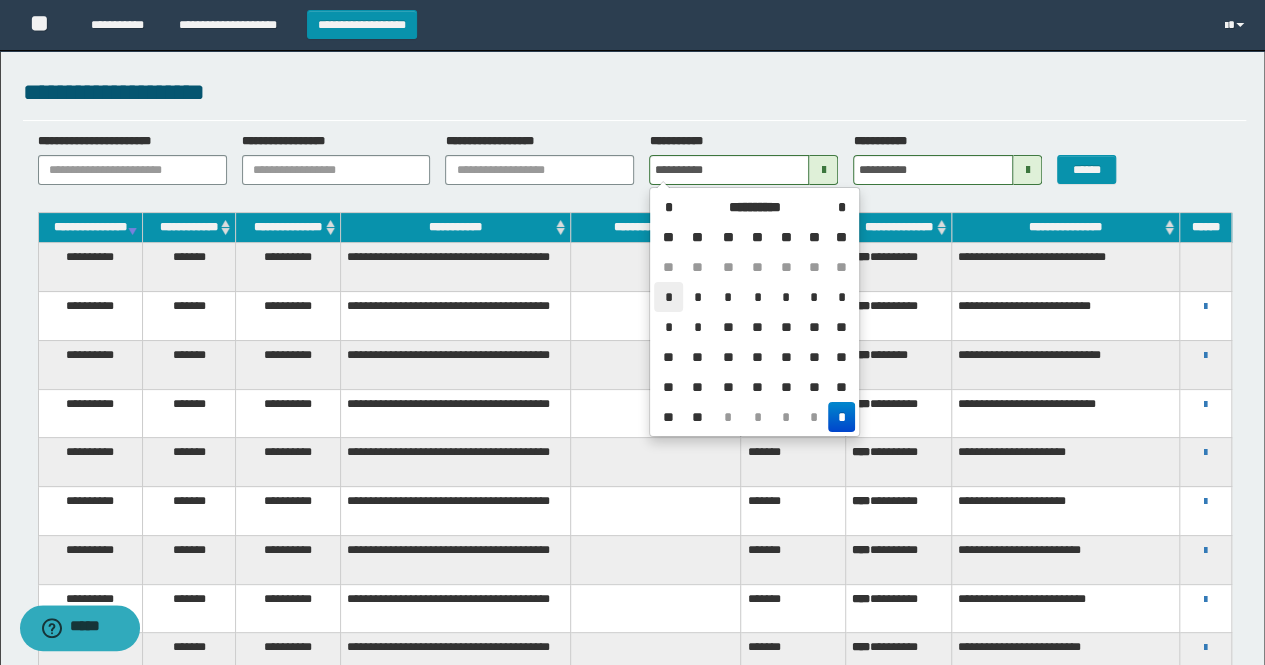 click on "*" at bounding box center [668, 297] 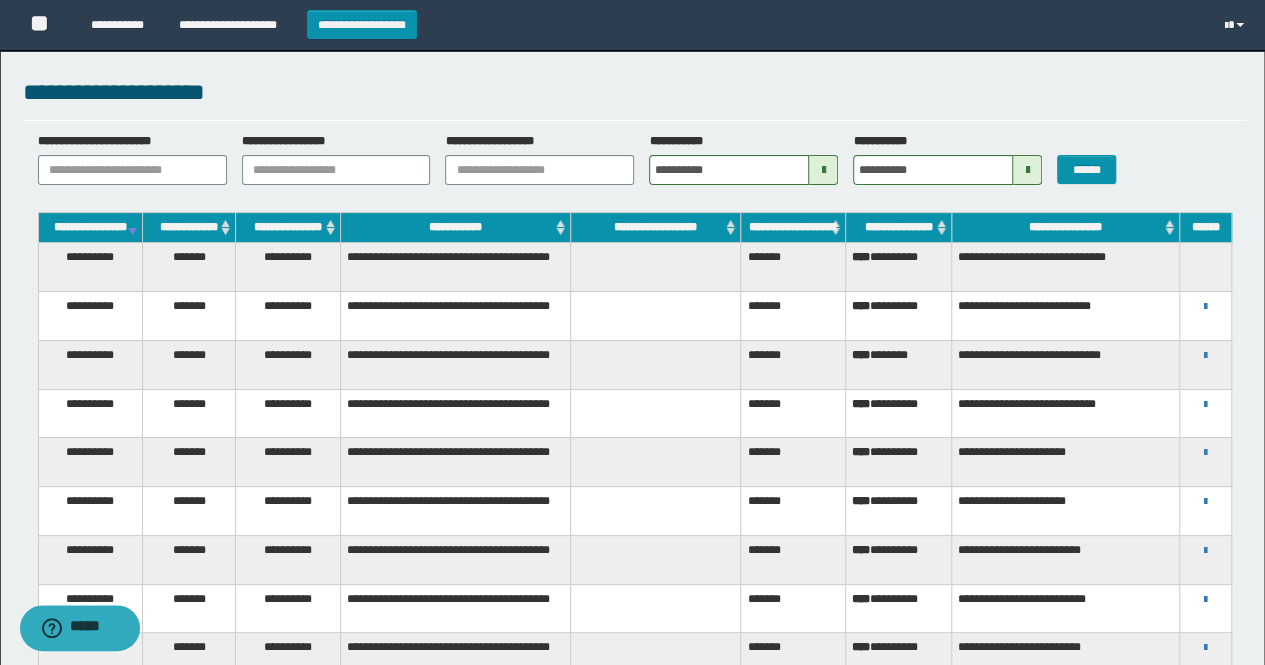 click at bounding box center (656, 316) 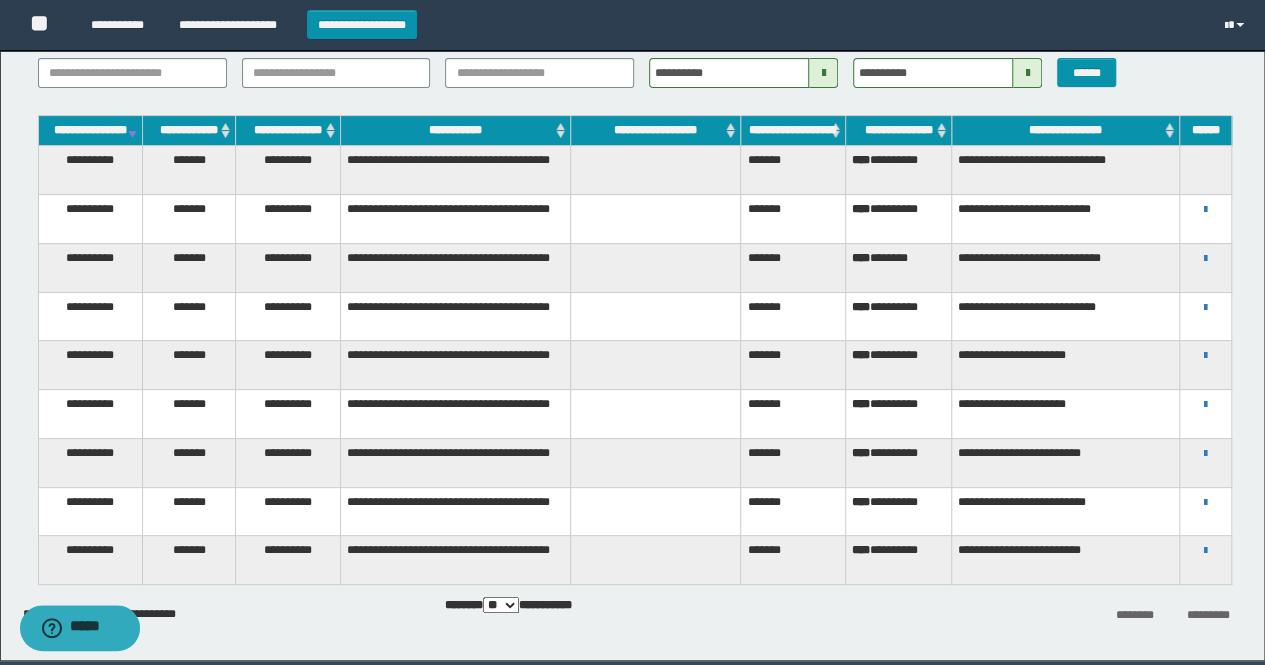 scroll, scrollTop: 100, scrollLeft: 0, axis: vertical 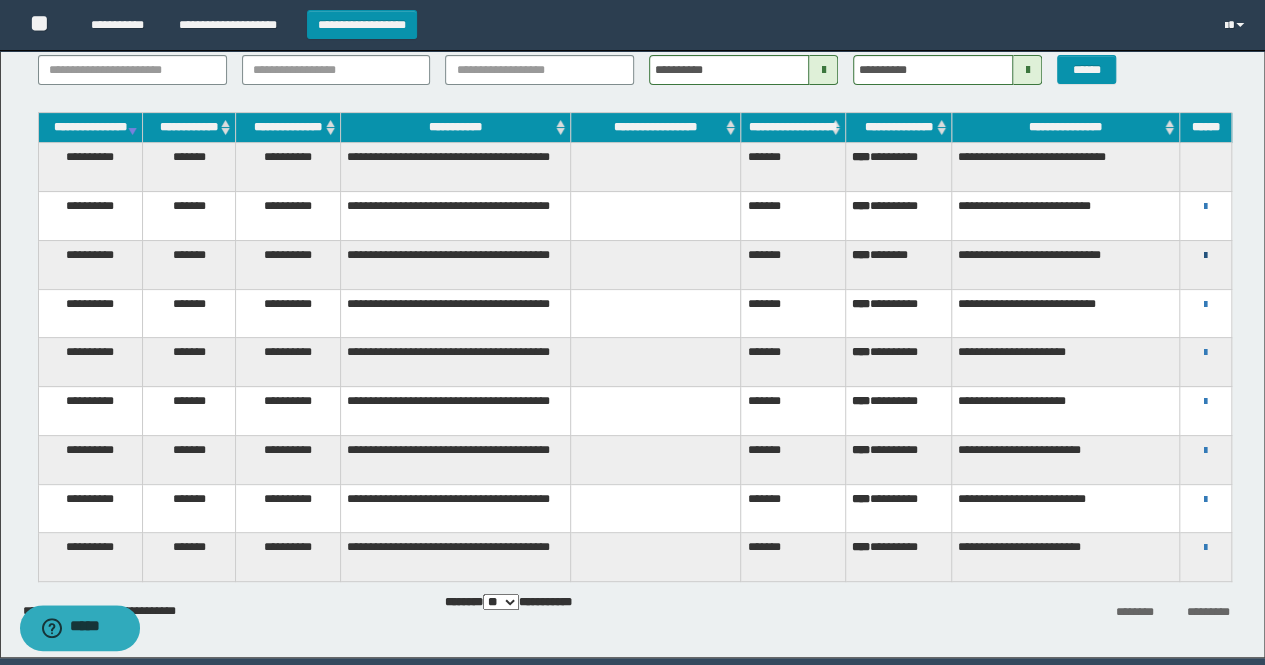 click at bounding box center (1205, 256) 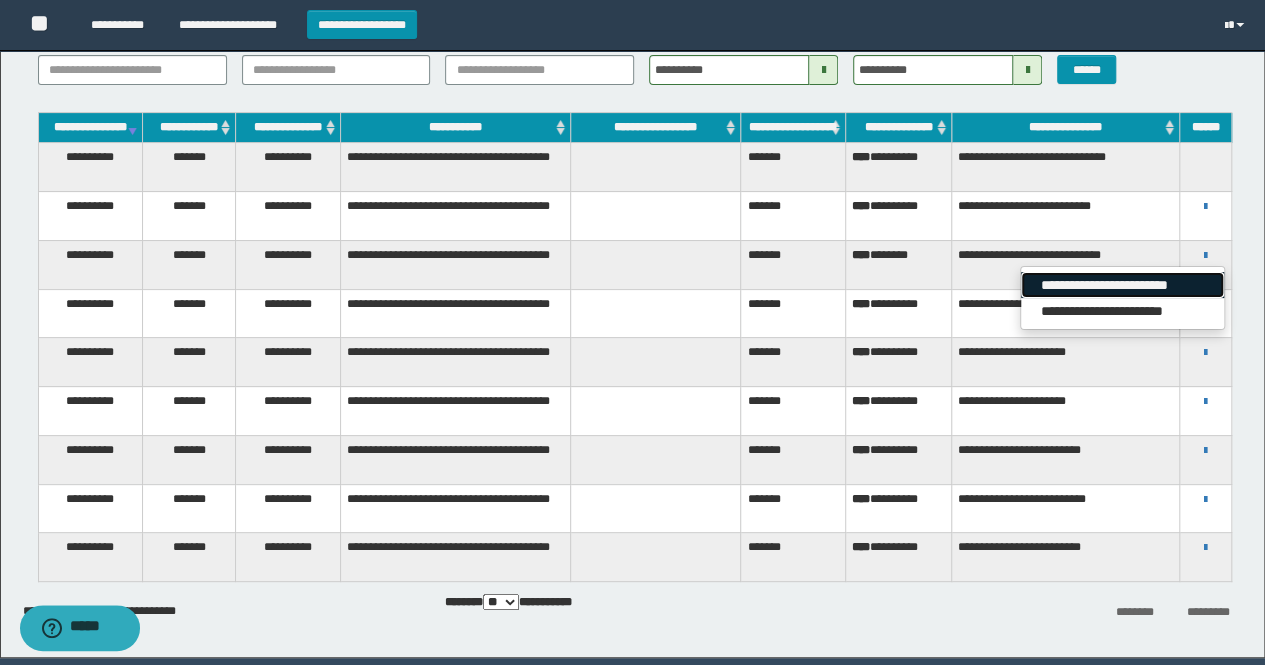 click on "**********" at bounding box center [1122, 285] 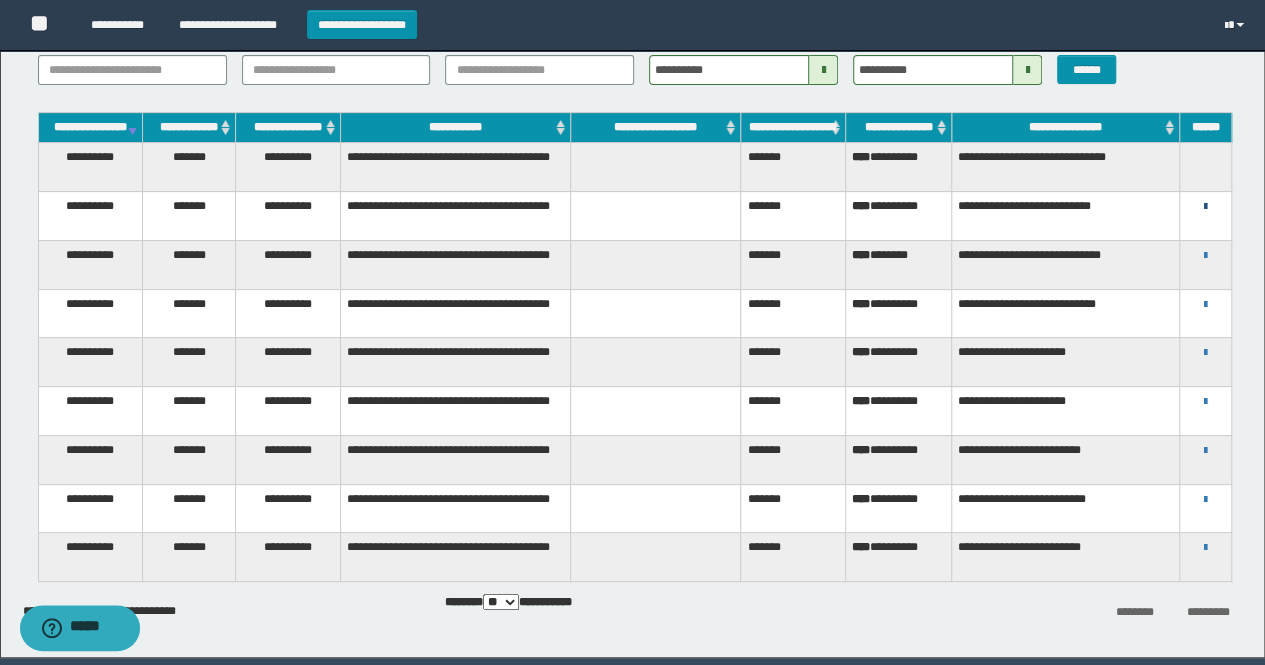 click at bounding box center (1205, 207) 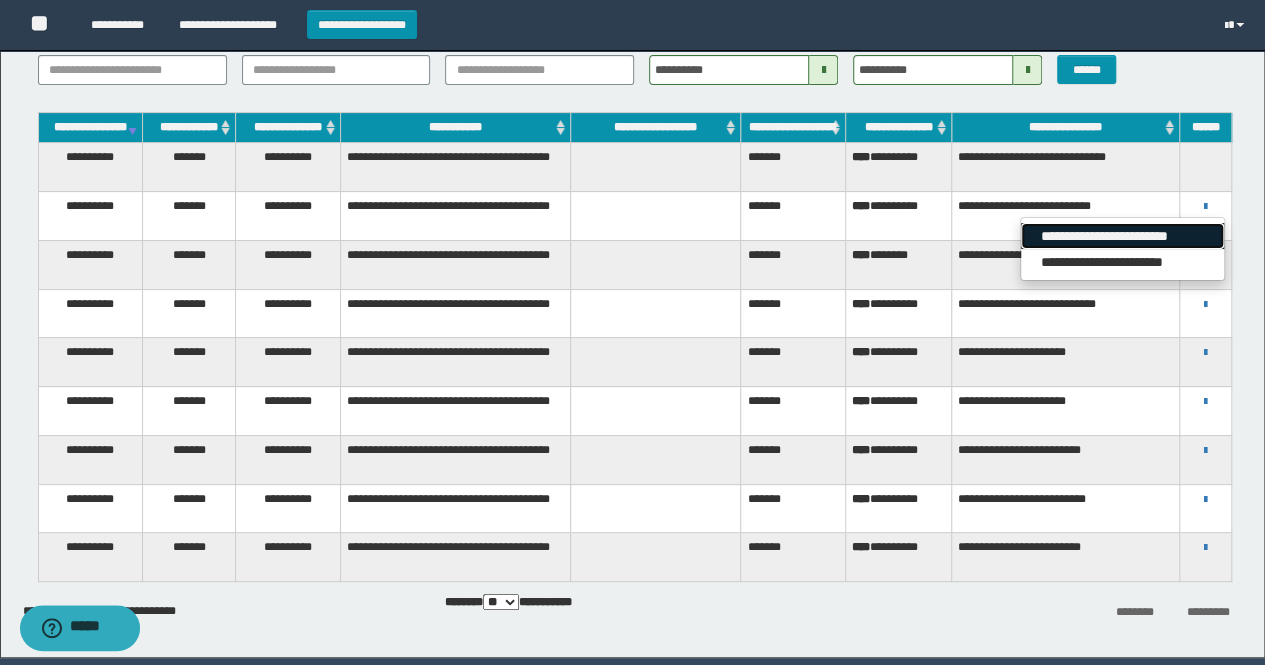 click on "**********" at bounding box center (1122, 236) 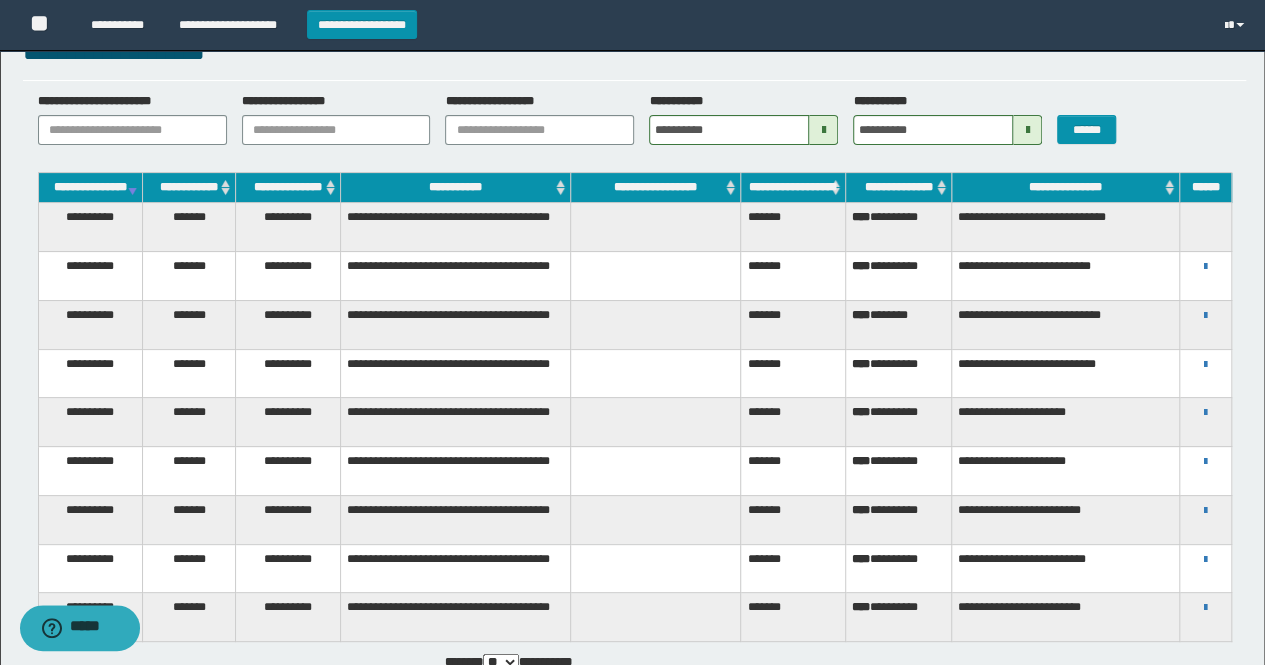 scroll, scrollTop: 0, scrollLeft: 0, axis: both 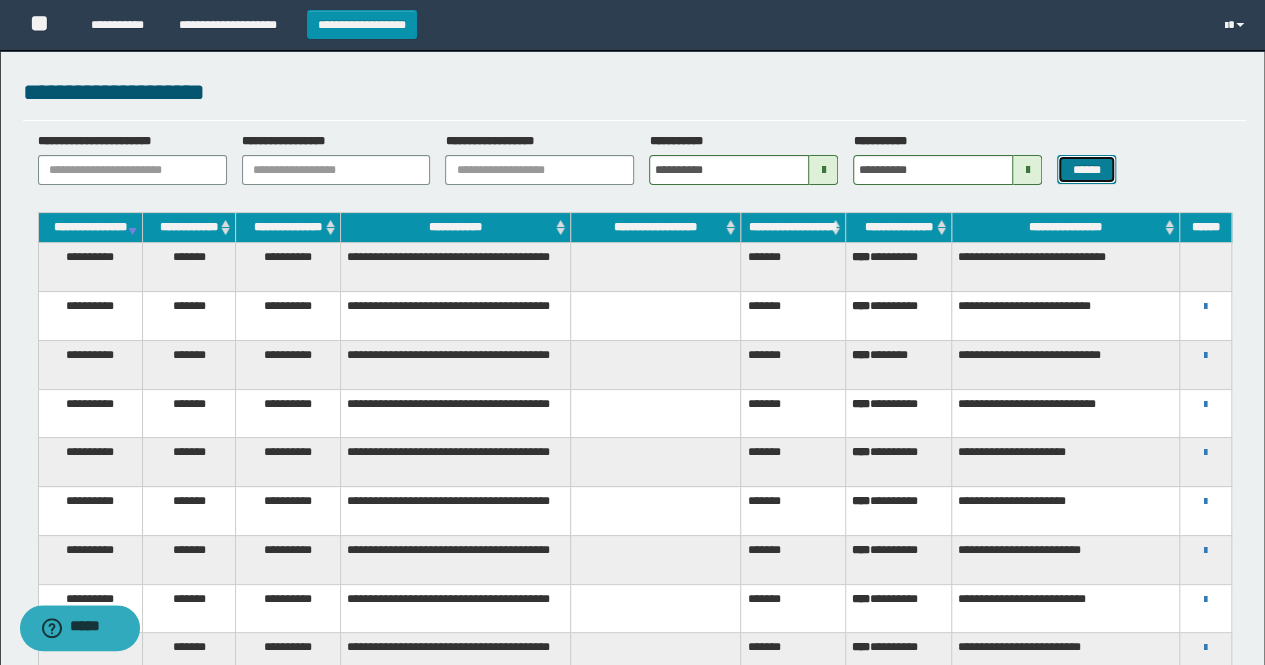 click on "******" at bounding box center [1086, 169] 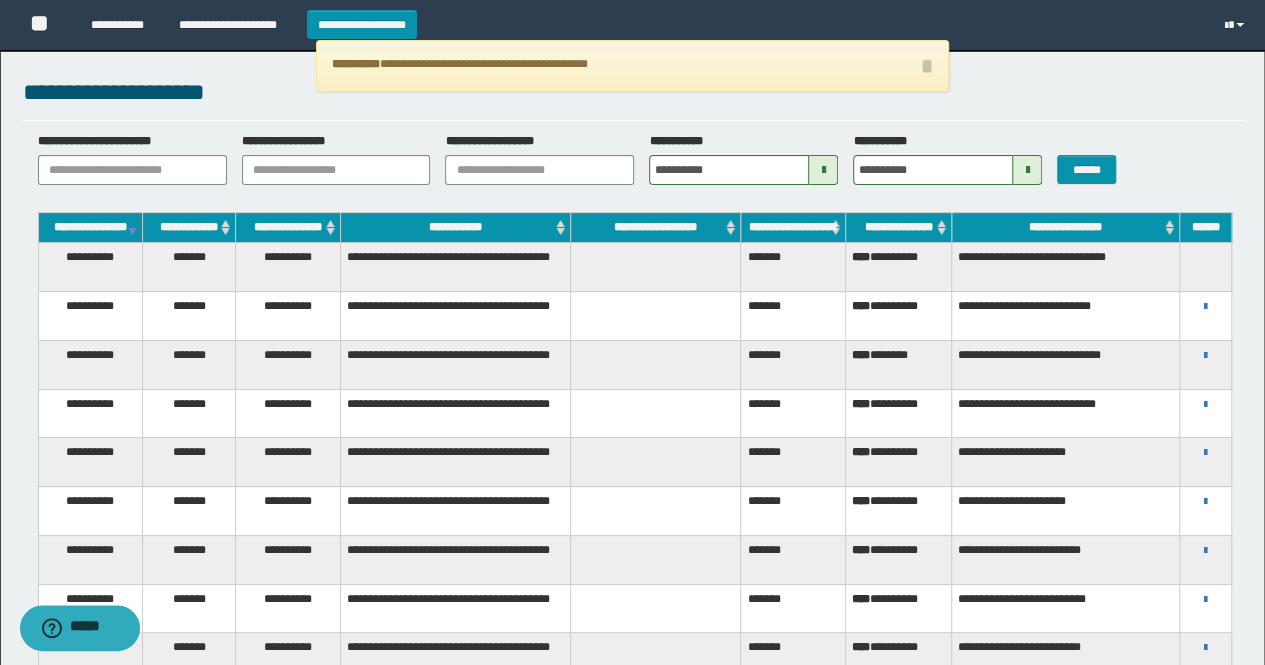 click at bounding box center [823, 170] 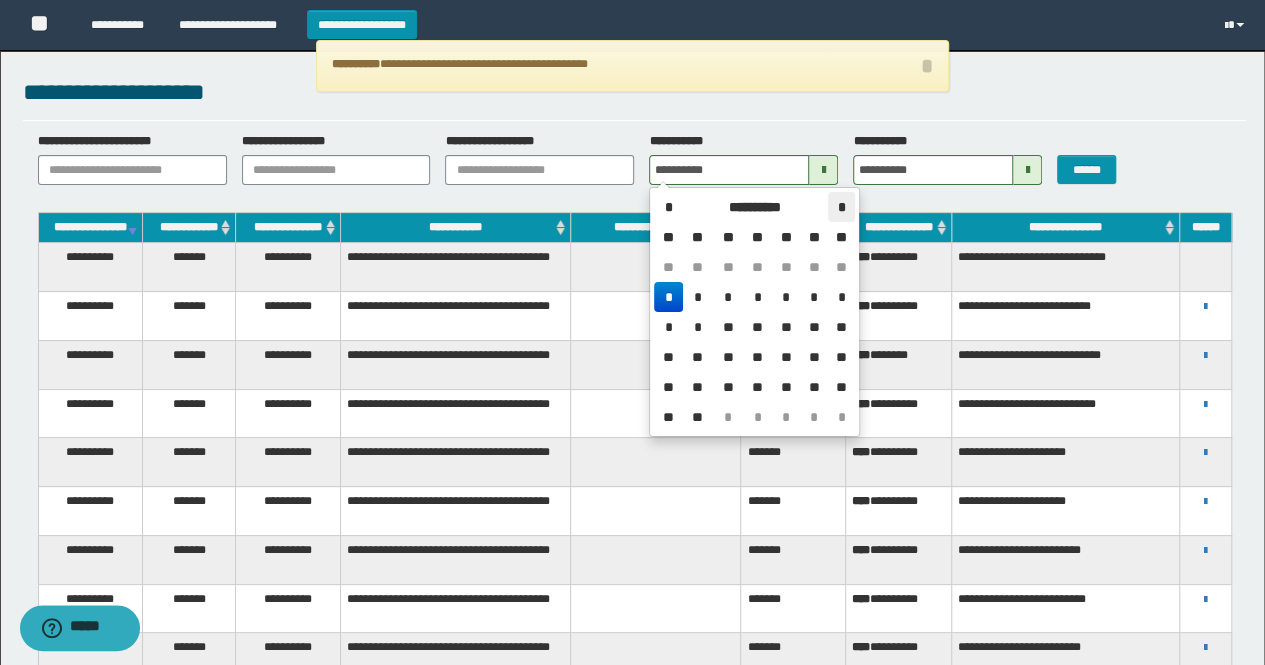 click on "*" at bounding box center (841, 207) 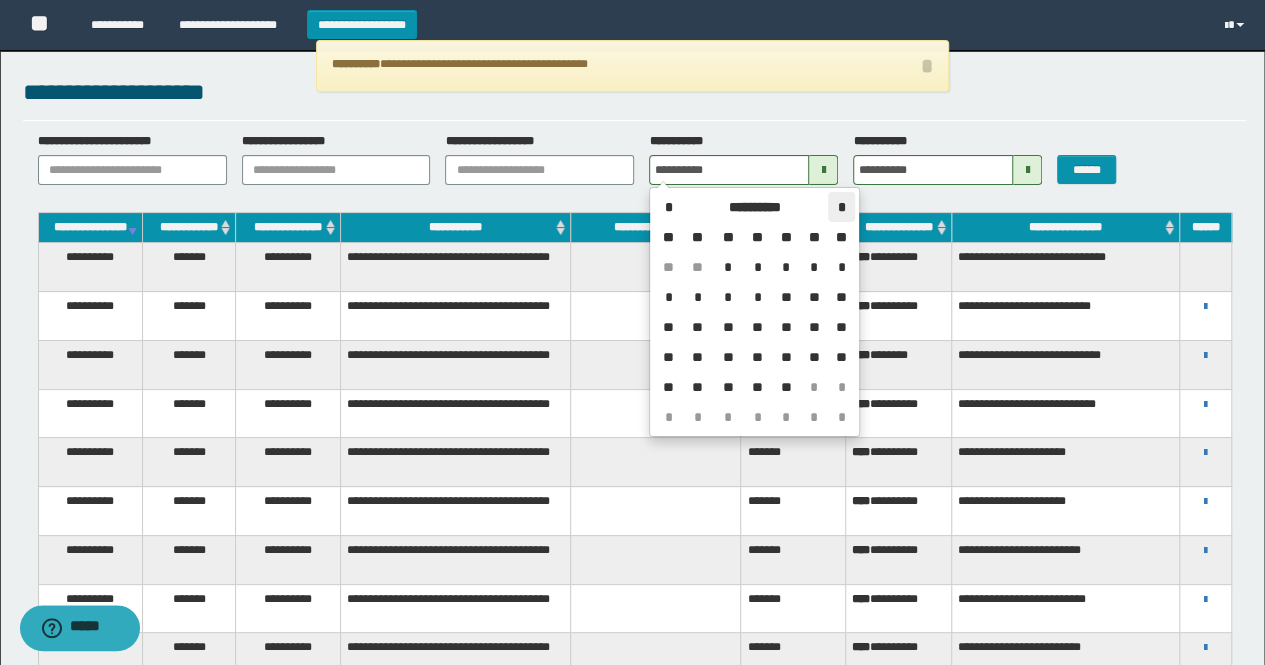 click on "*" at bounding box center (841, 207) 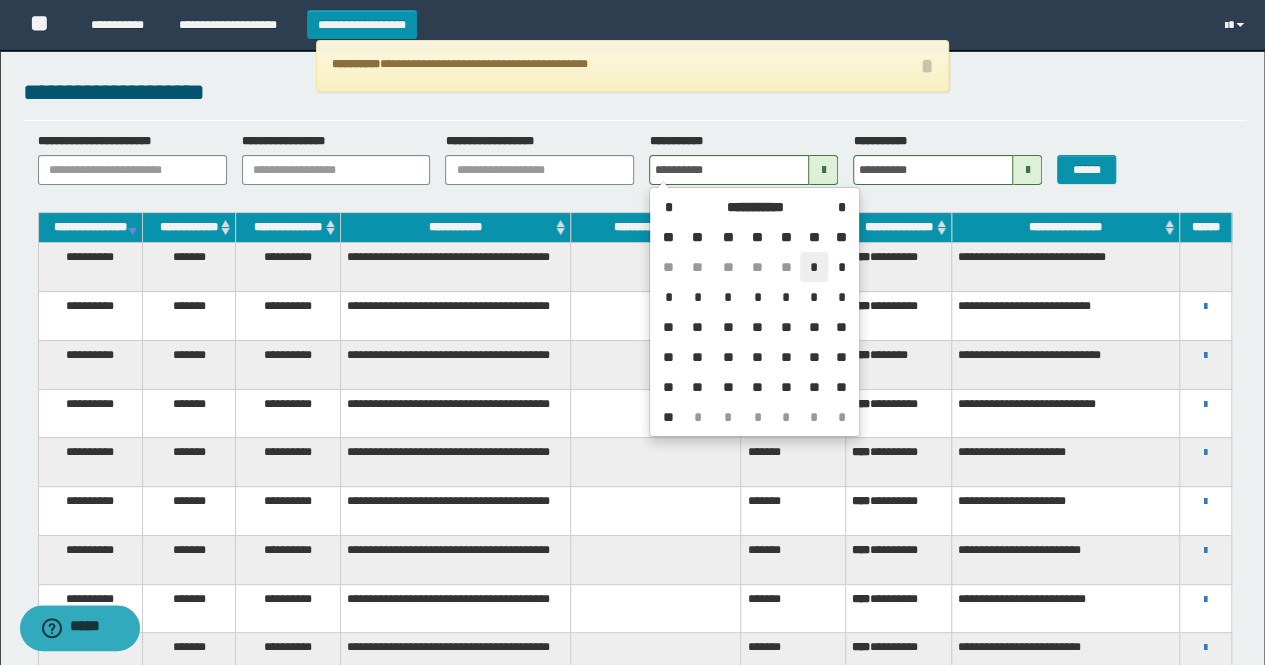 click on "*" at bounding box center [814, 267] 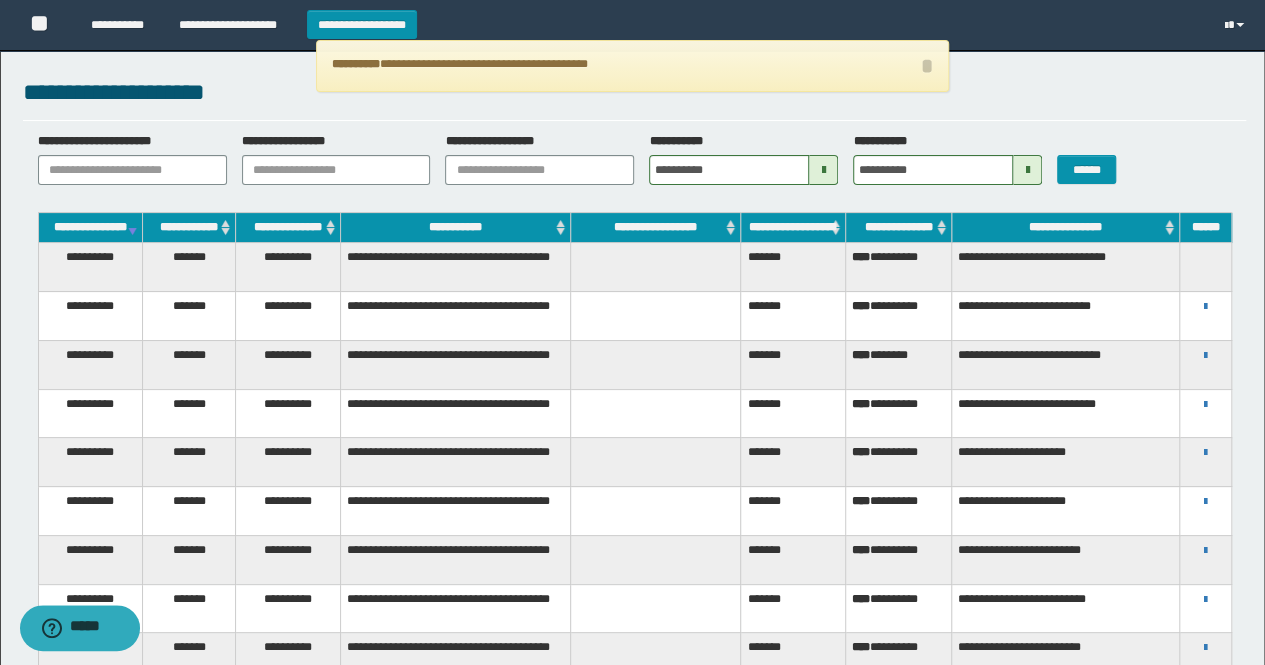 click on "******" at bounding box center [1093, 158] 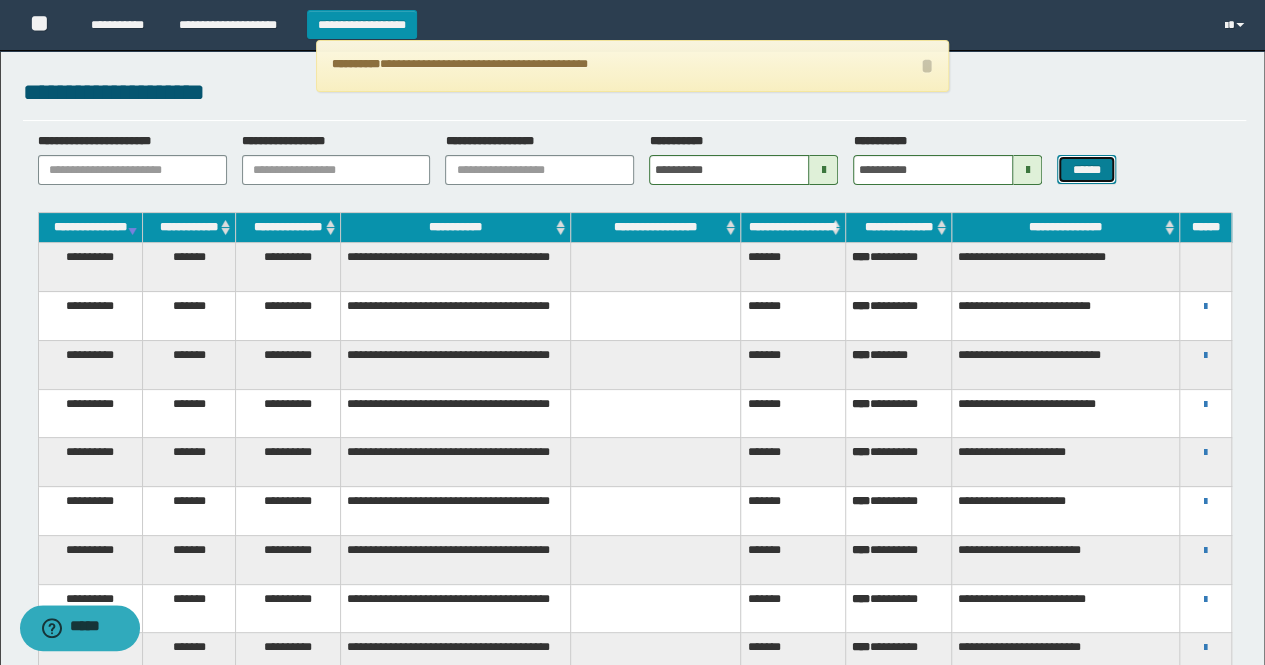 click on "******" at bounding box center [1086, 169] 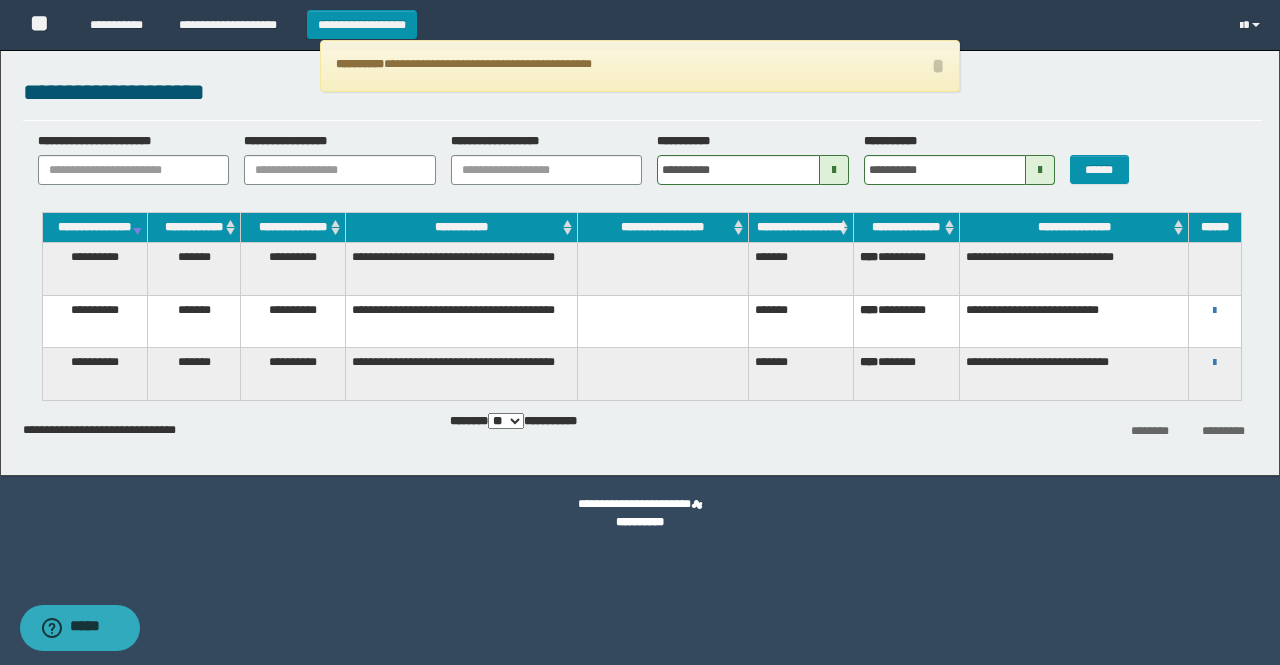 click on "**********" at bounding box center [1074, 269] 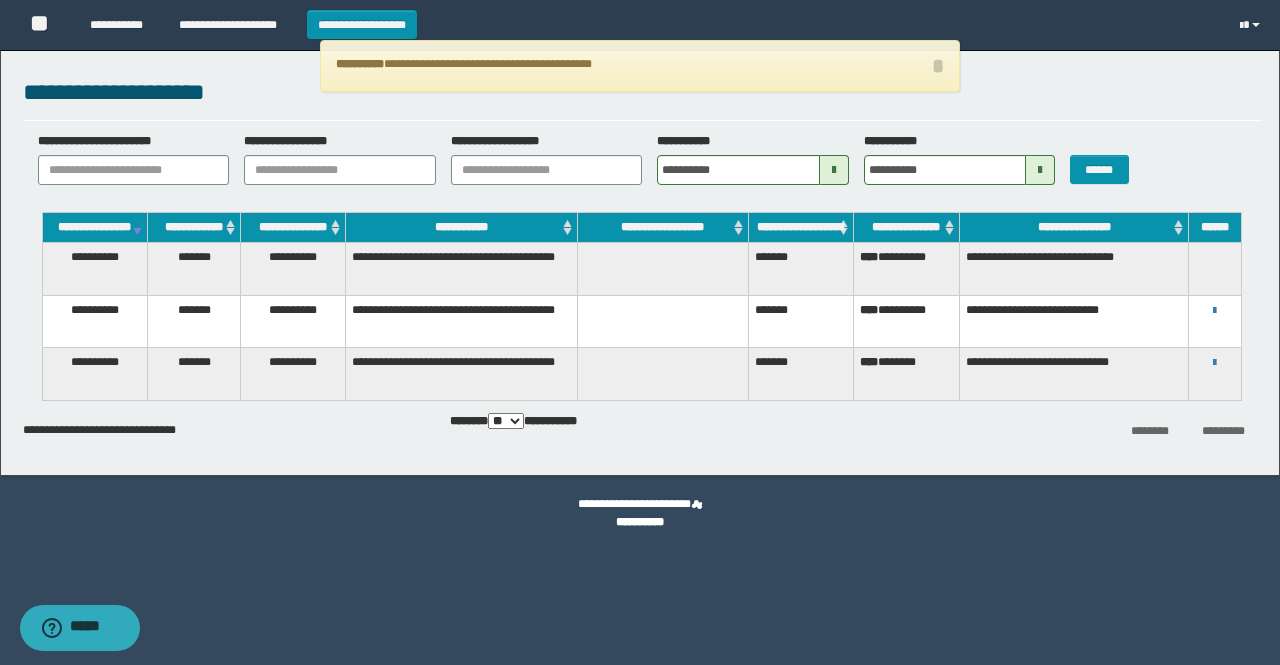 click on "**********" at bounding box center [1074, 269] 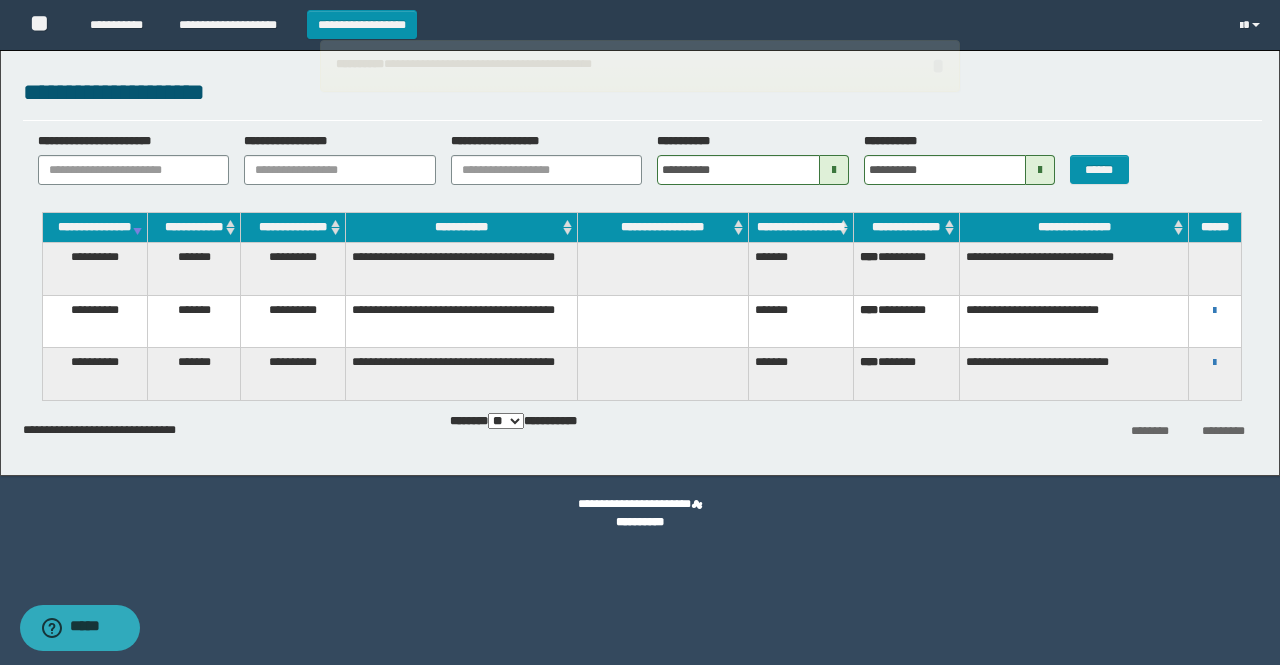 click on "**********" at bounding box center [1074, 269] 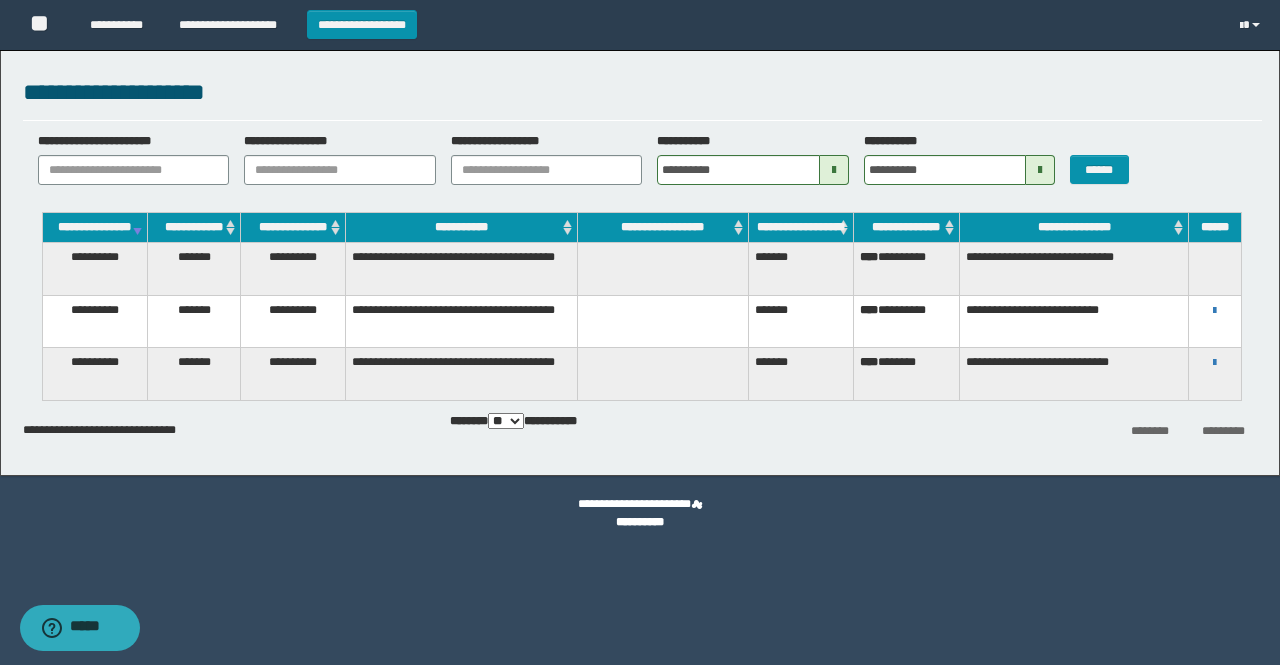 click on "**********" at bounding box center (906, 269) 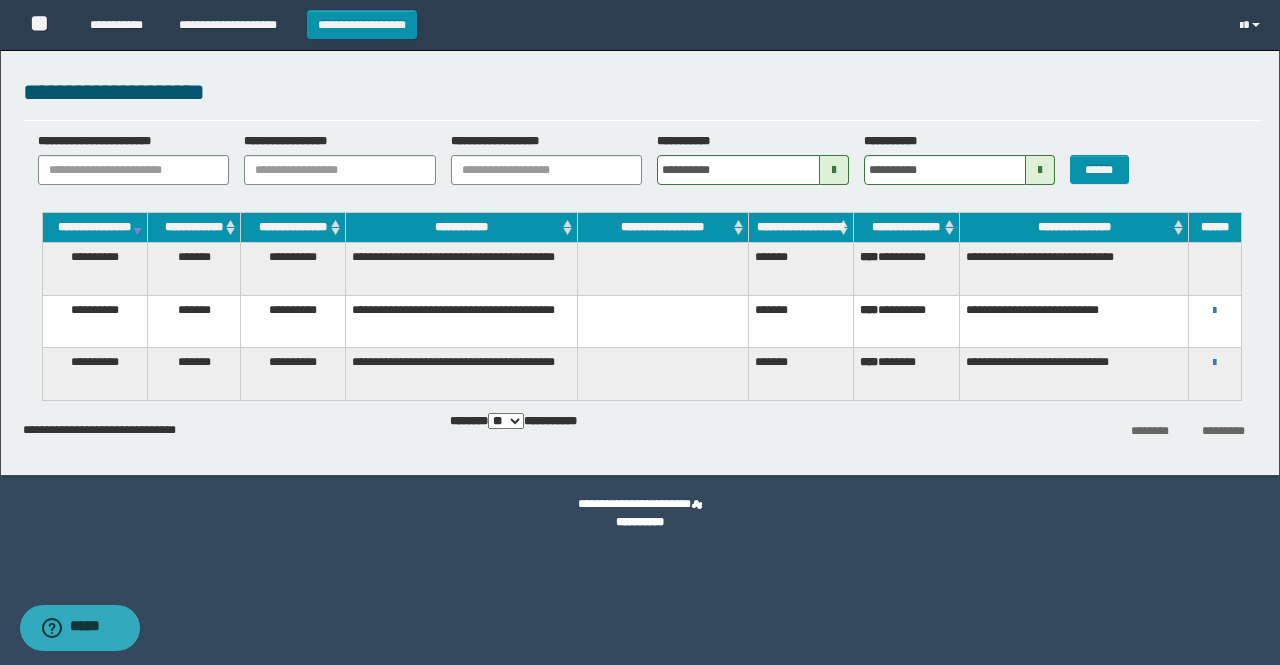 click on "**********" at bounding box center [94, 228] 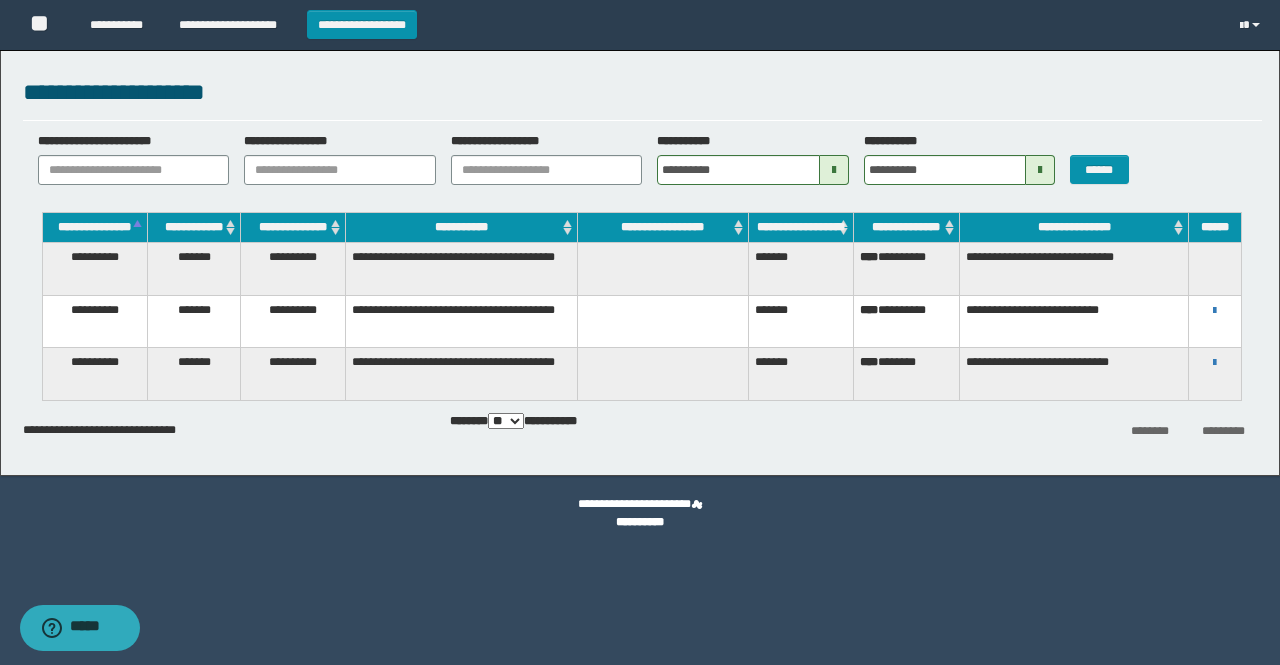 click at bounding box center [834, 170] 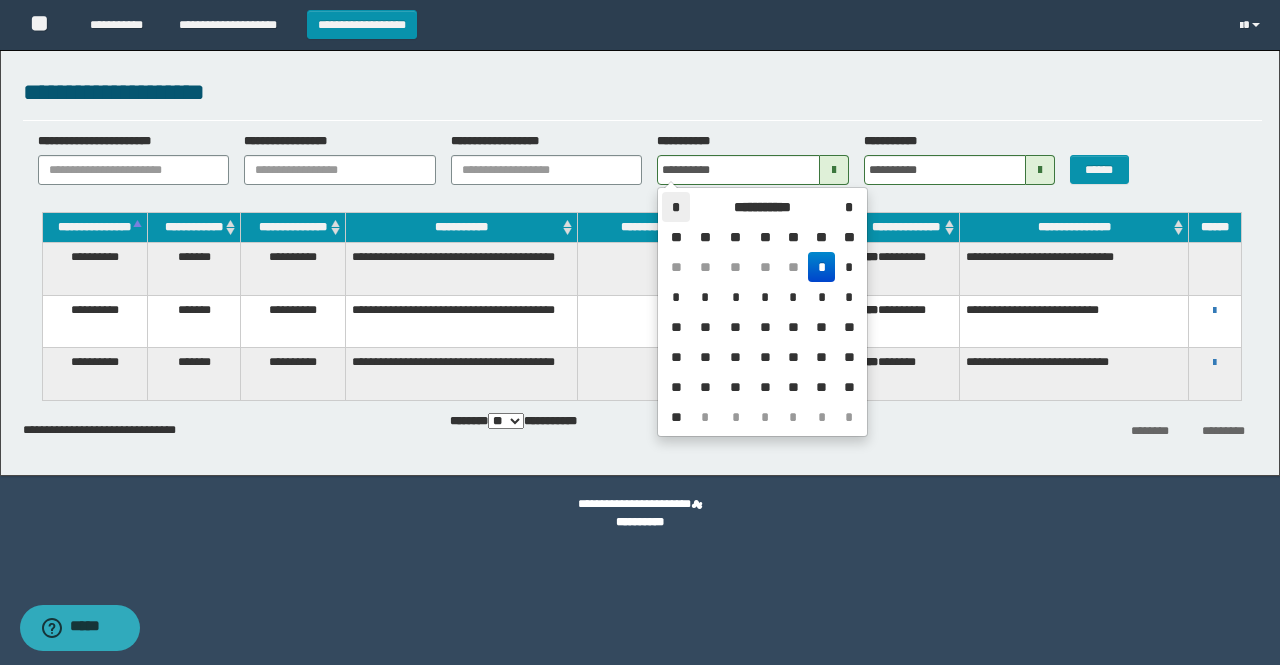 click on "*" at bounding box center (676, 207) 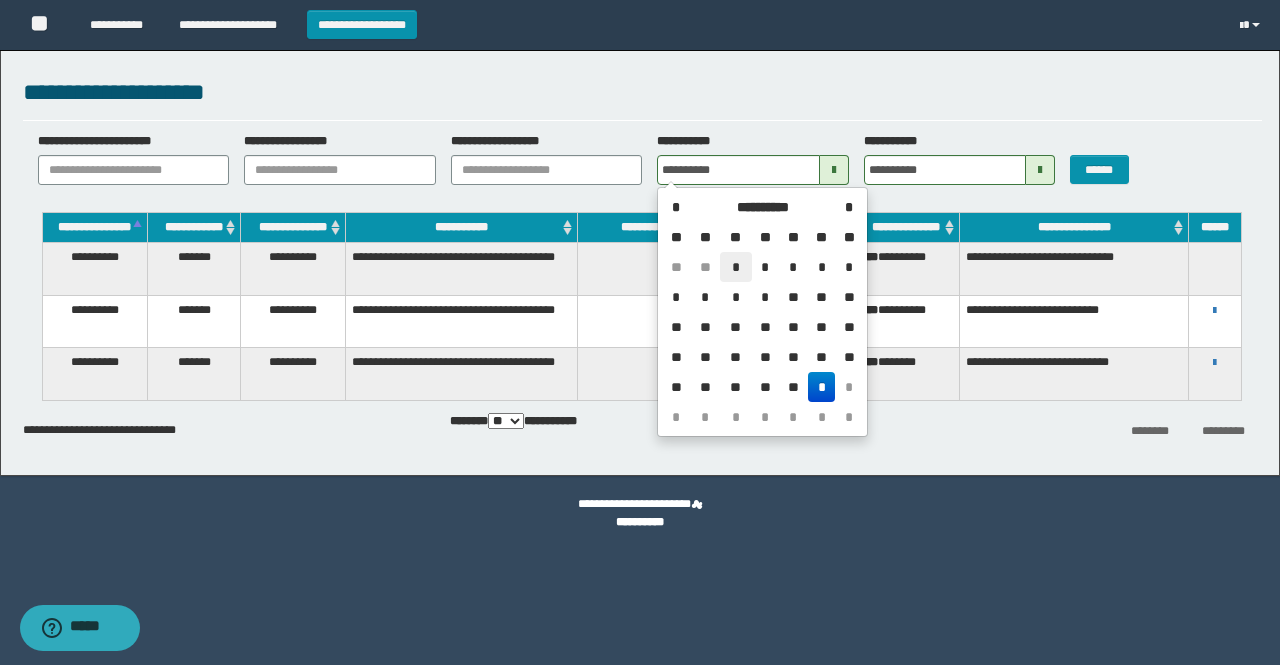 click on "*" at bounding box center [736, 267] 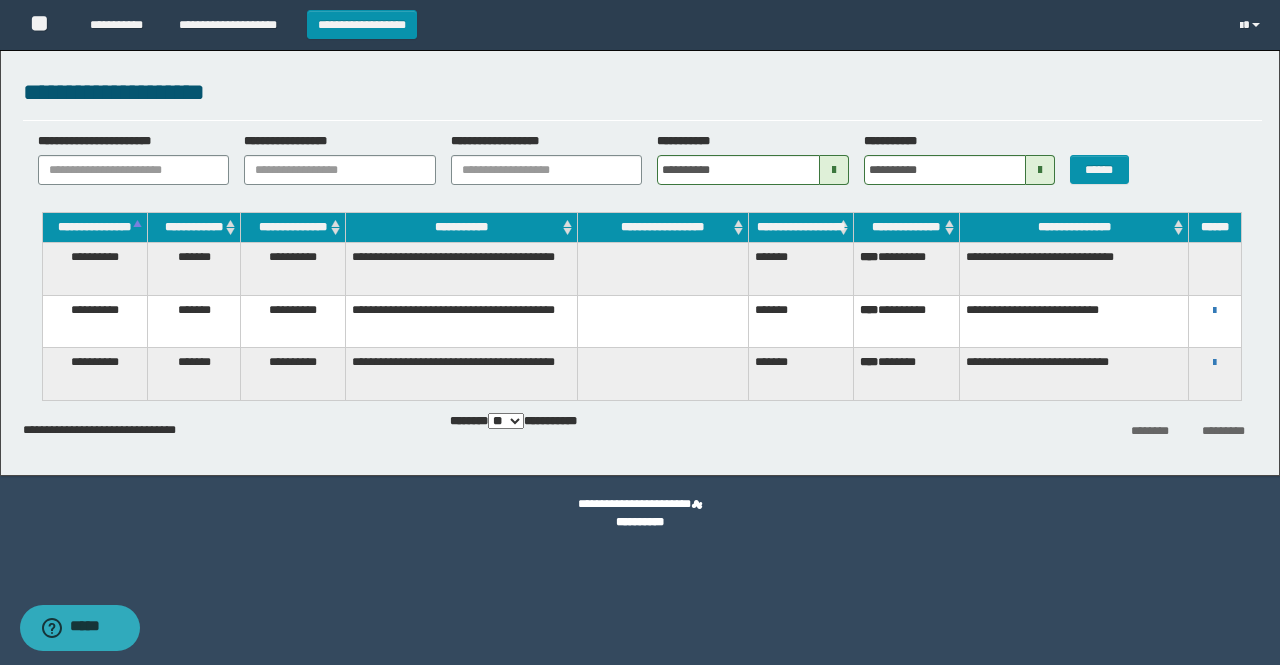click at bounding box center [1040, 170] 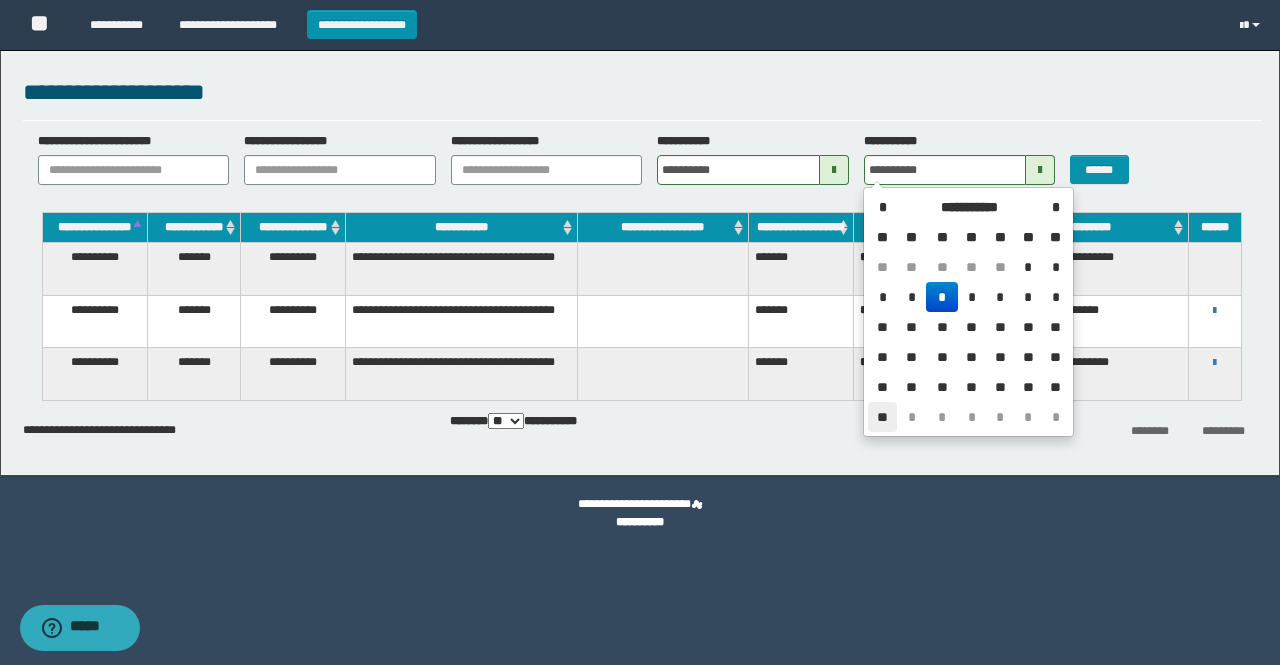 click on "**" at bounding box center (882, 417) 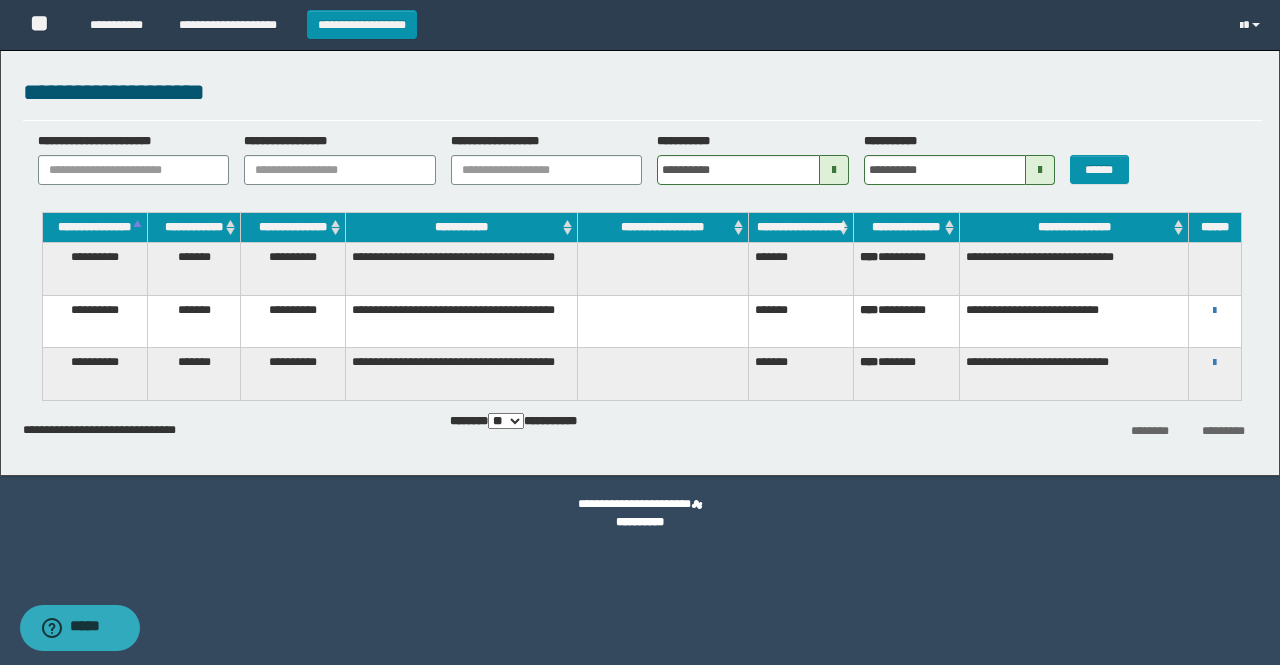 click at bounding box center (1040, 170) 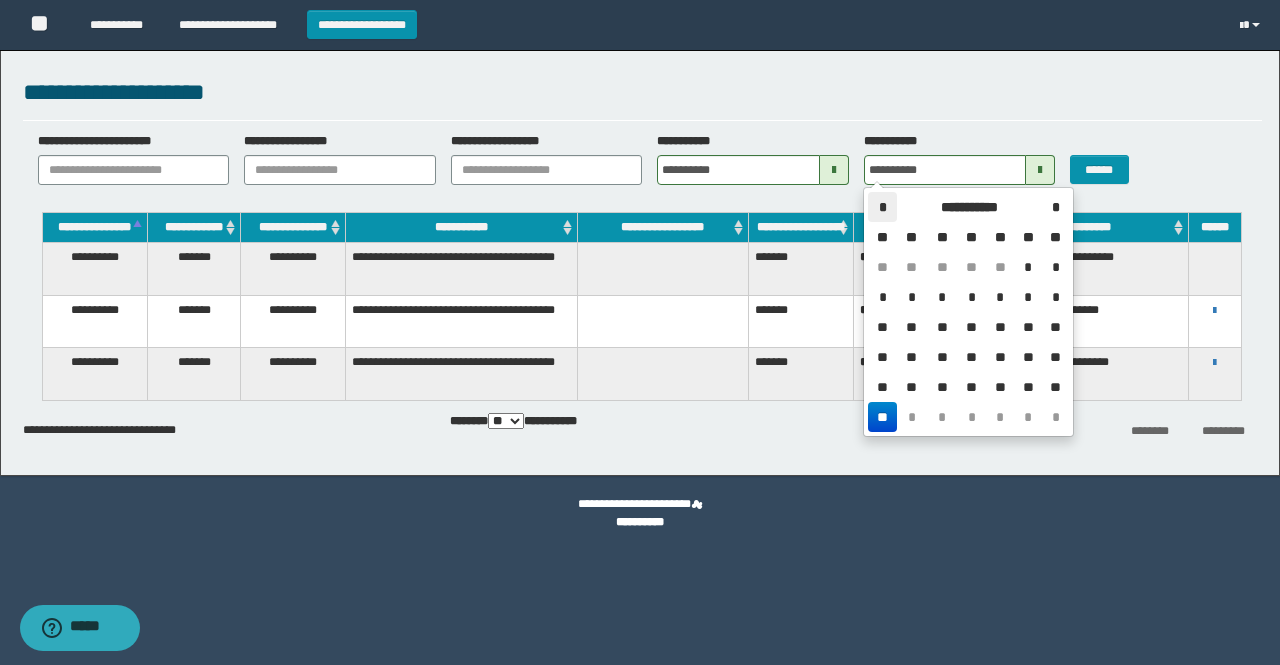 click on "*" at bounding box center (882, 207) 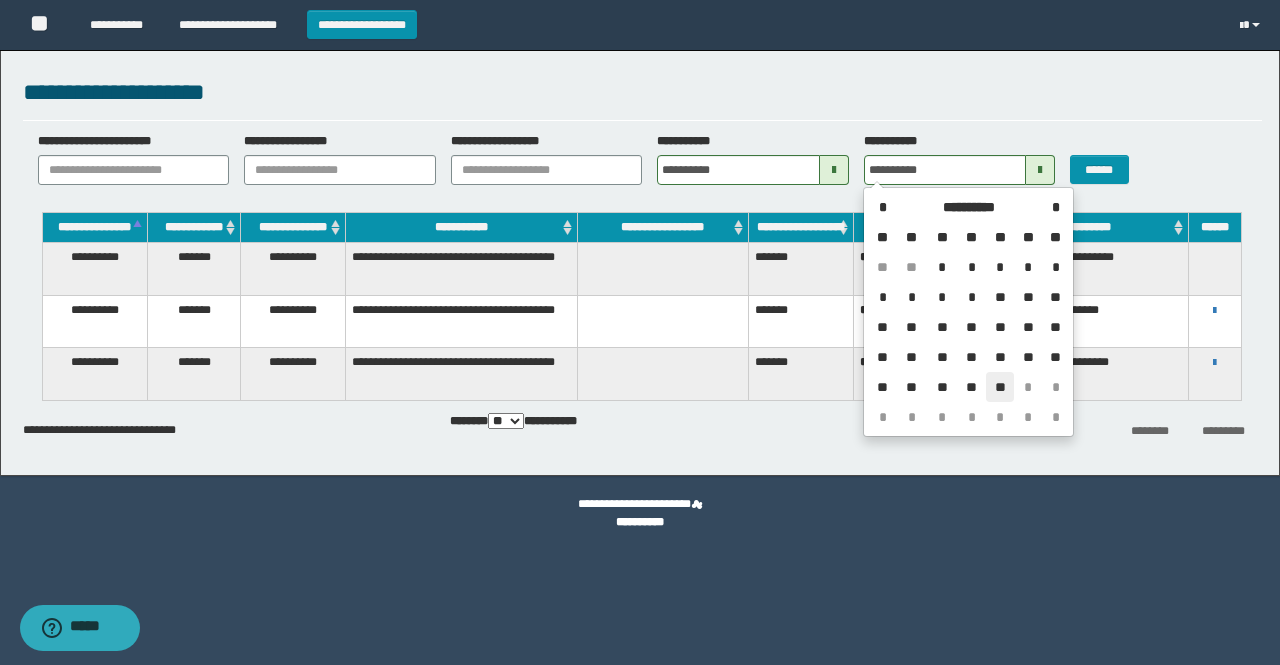click on "**" at bounding box center [1000, 387] 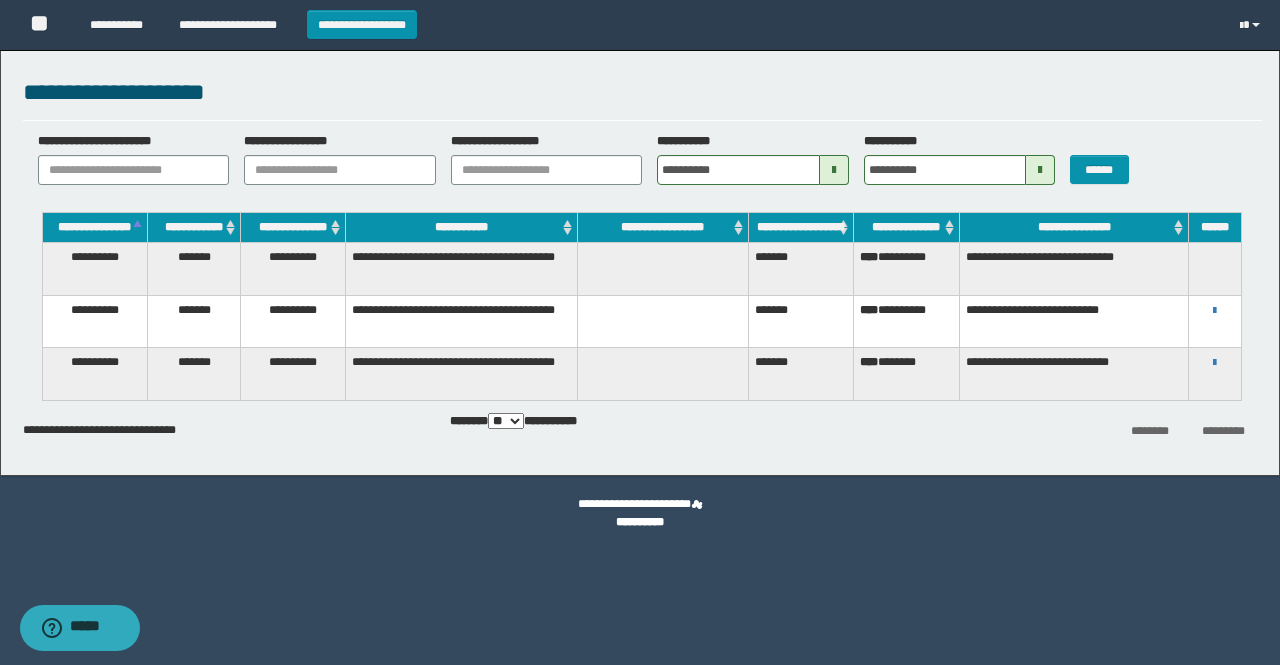 click on "******" at bounding box center (1106, 158) 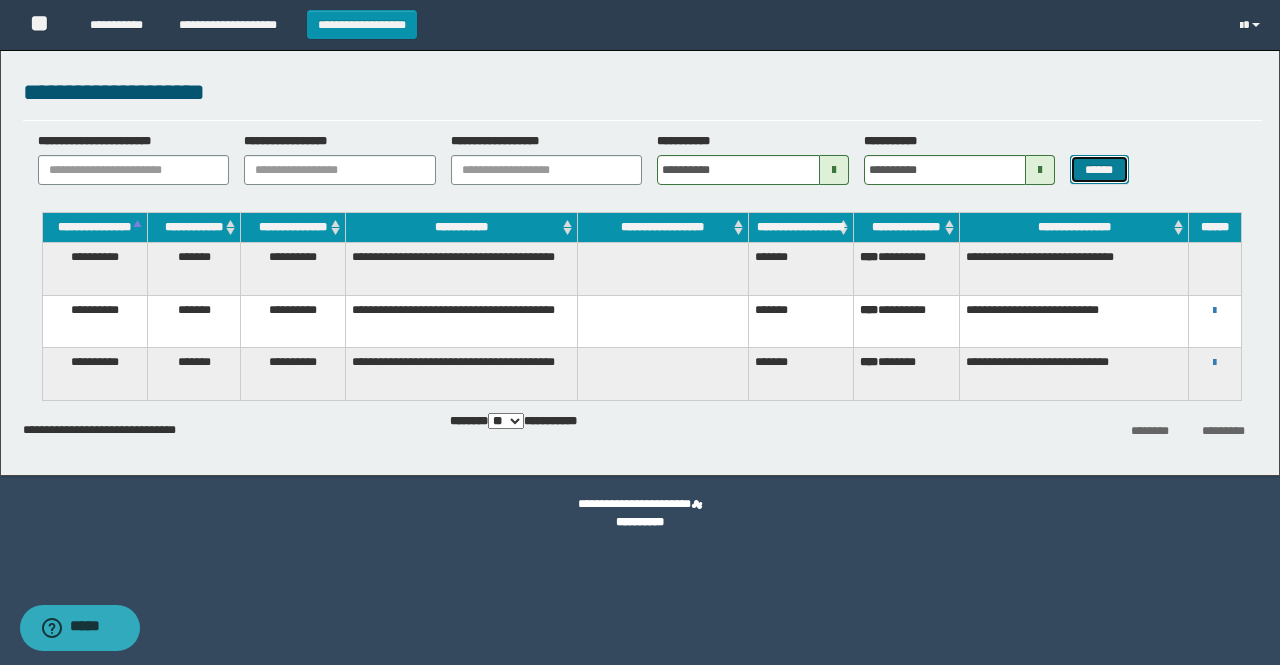 click on "******" at bounding box center (1099, 169) 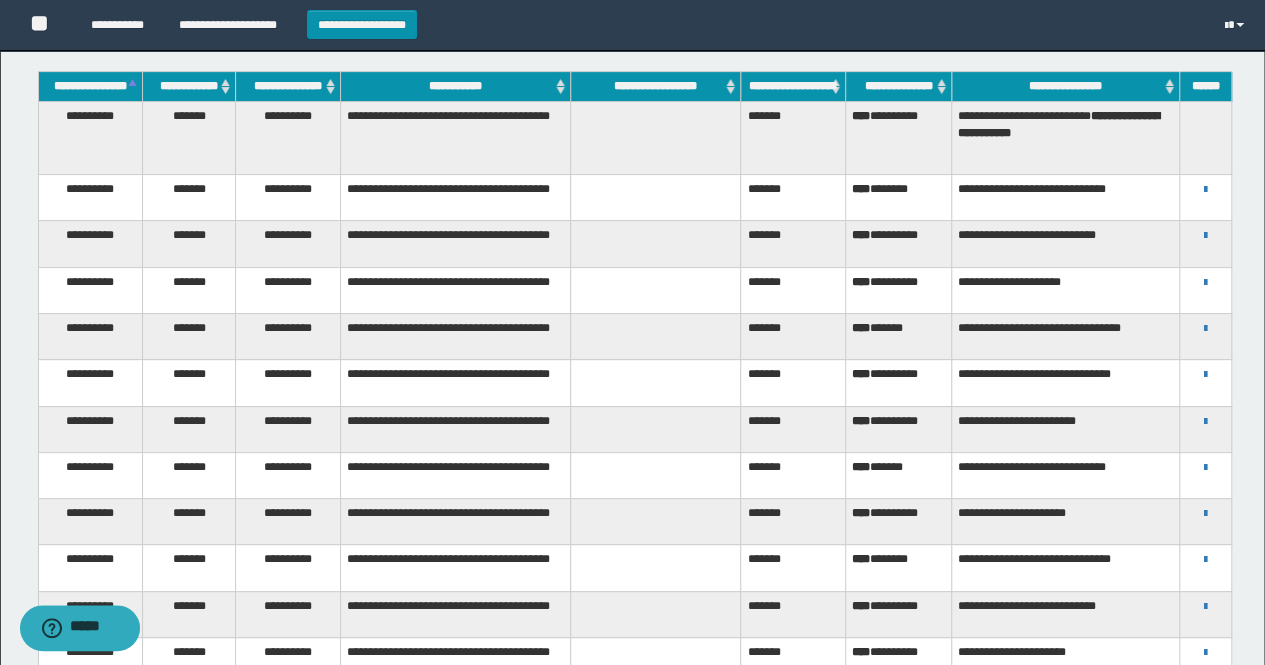 scroll, scrollTop: 495, scrollLeft: 0, axis: vertical 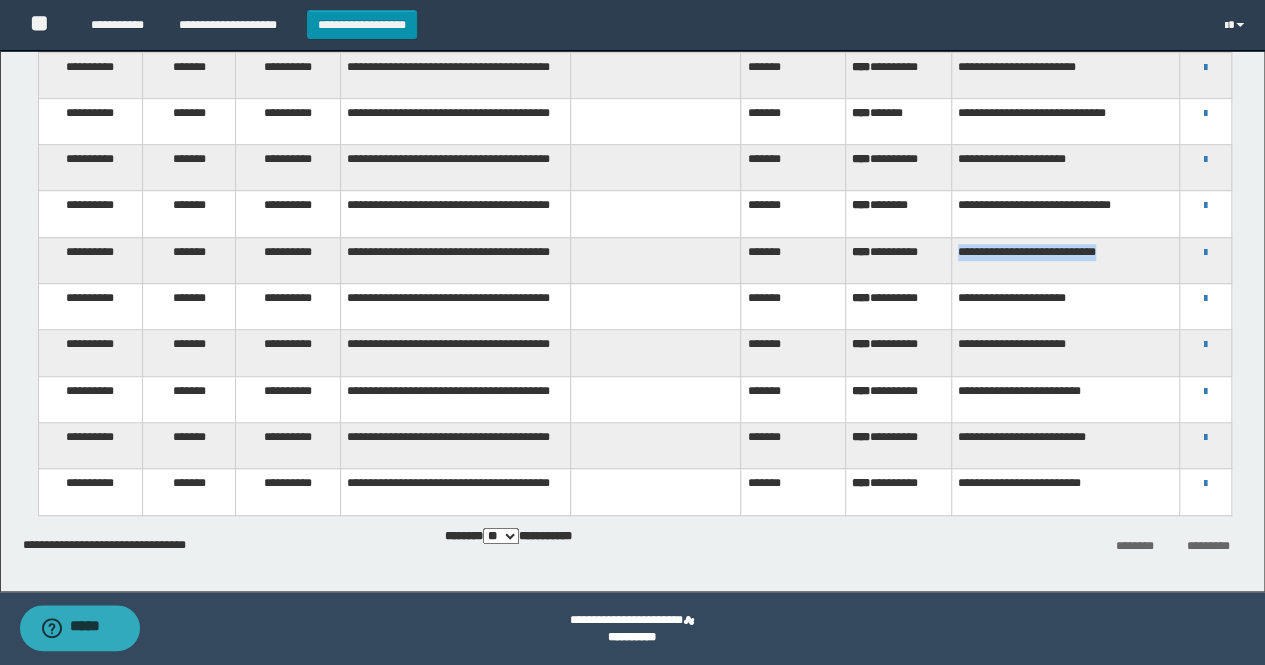 drag, startPoint x: 956, startPoint y: 242, endPoint x: 1158, endPoint y: 250, distance: 202.15836 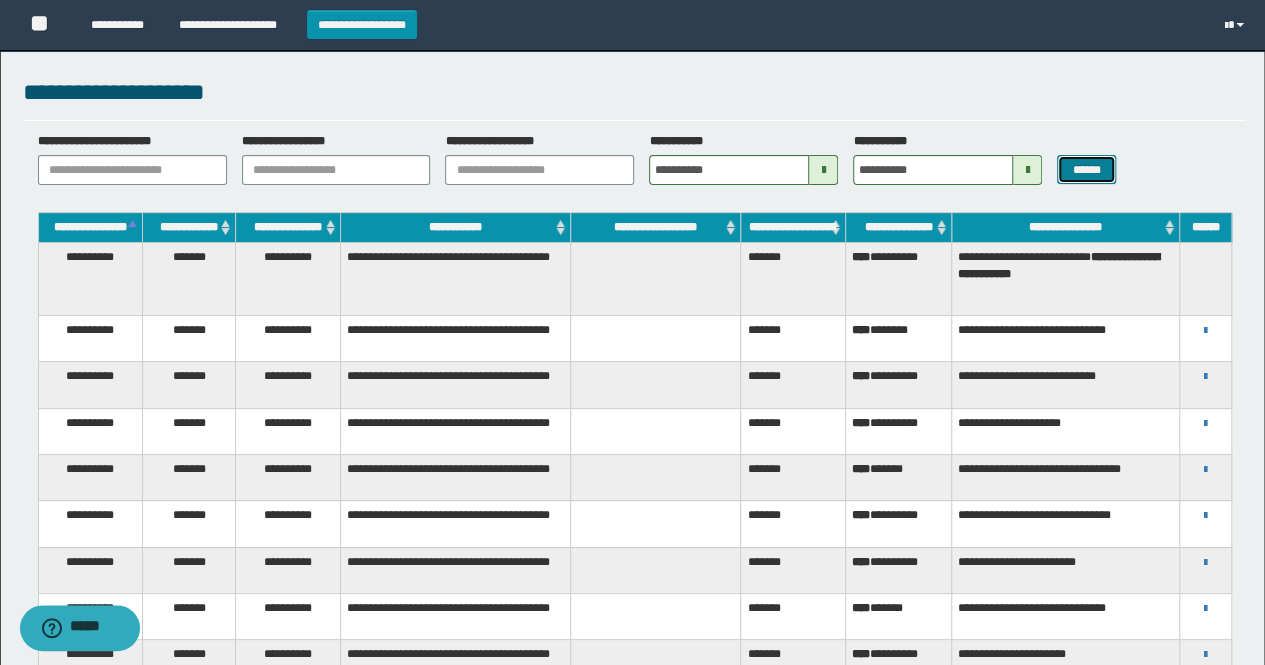 click on "******" at bounding box center [1086, 169] 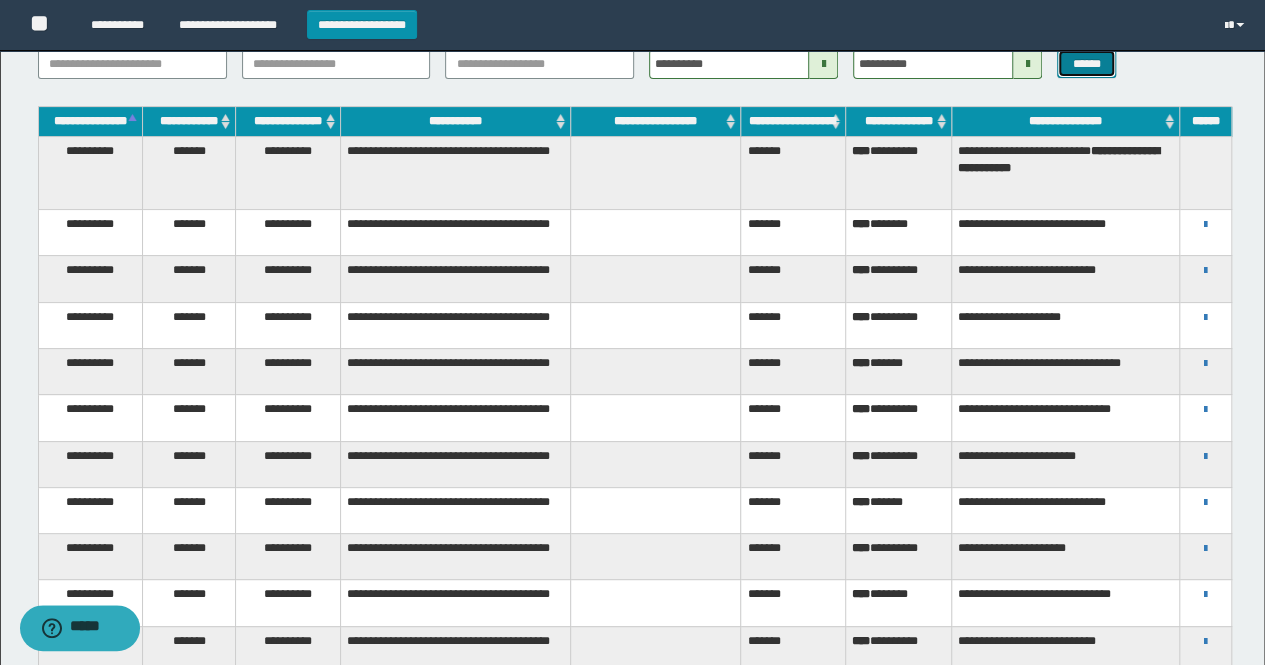 scroll, scrollTop: 200, scrollLeft: 0, axis: vertical 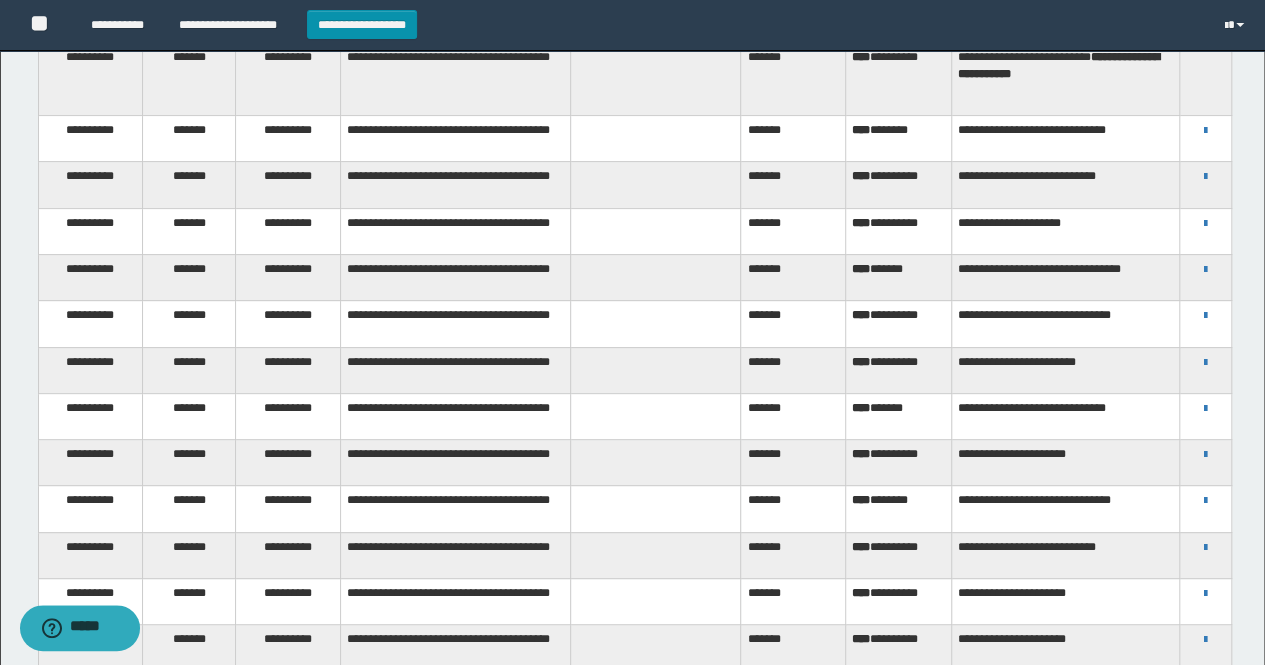 type 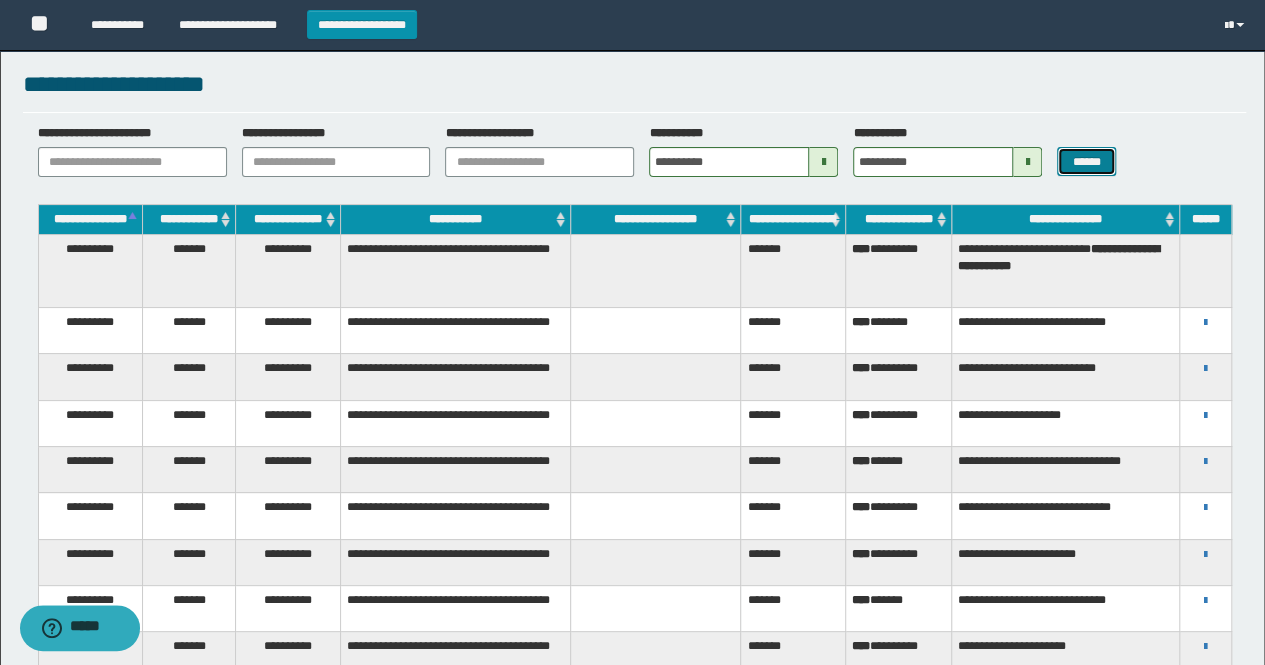 scroll, scrollTop: 0, scrollLeft: 0, axis: both 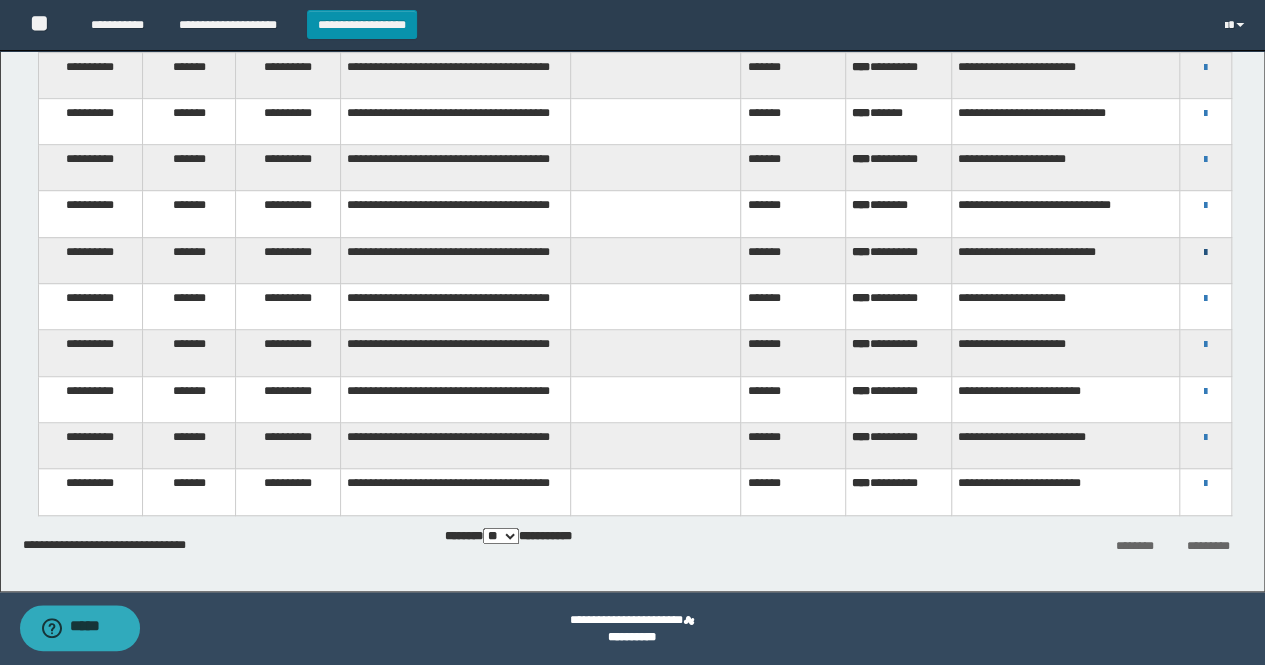 click at bounding box center [1205, 253] 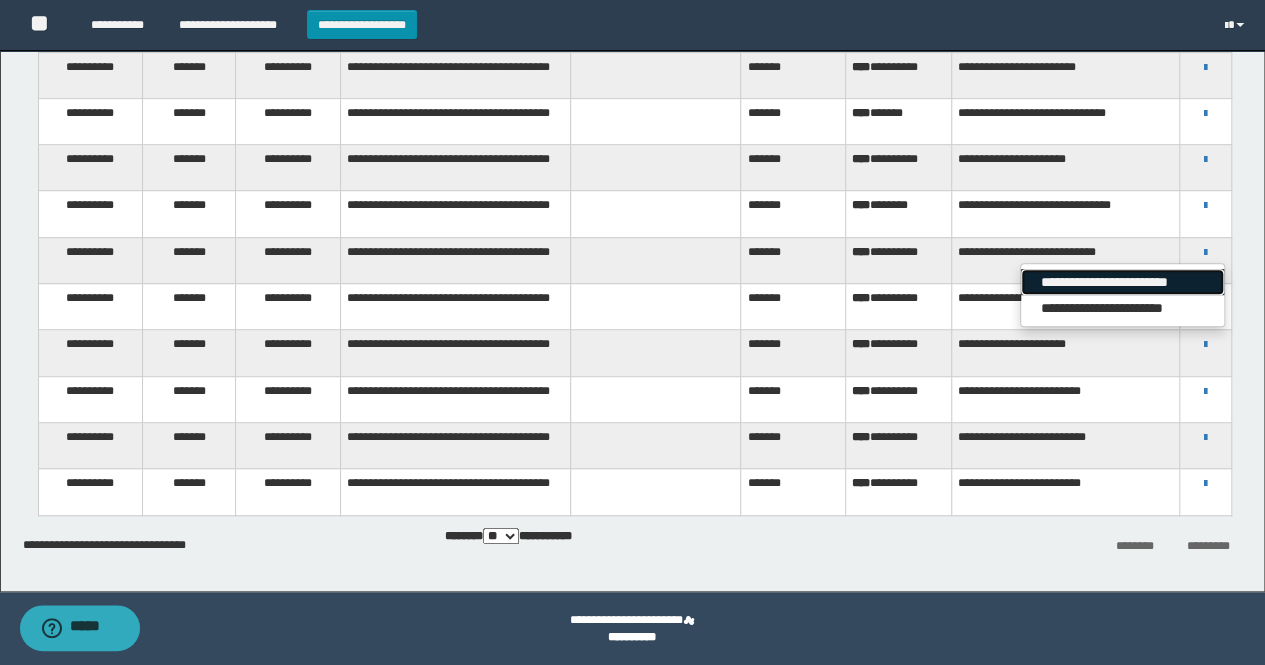 click on "**********" at bounding box center [1122, 282] 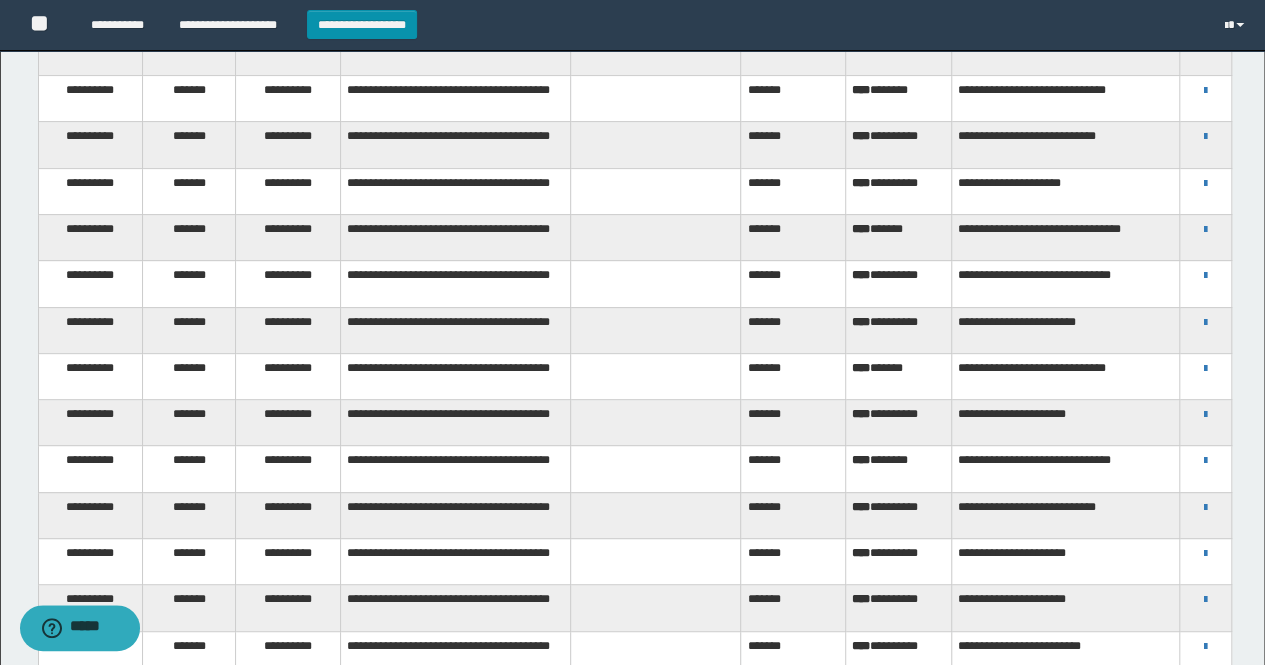 scroll, scrollTop: 0, scrollLeft: 0, axis: both 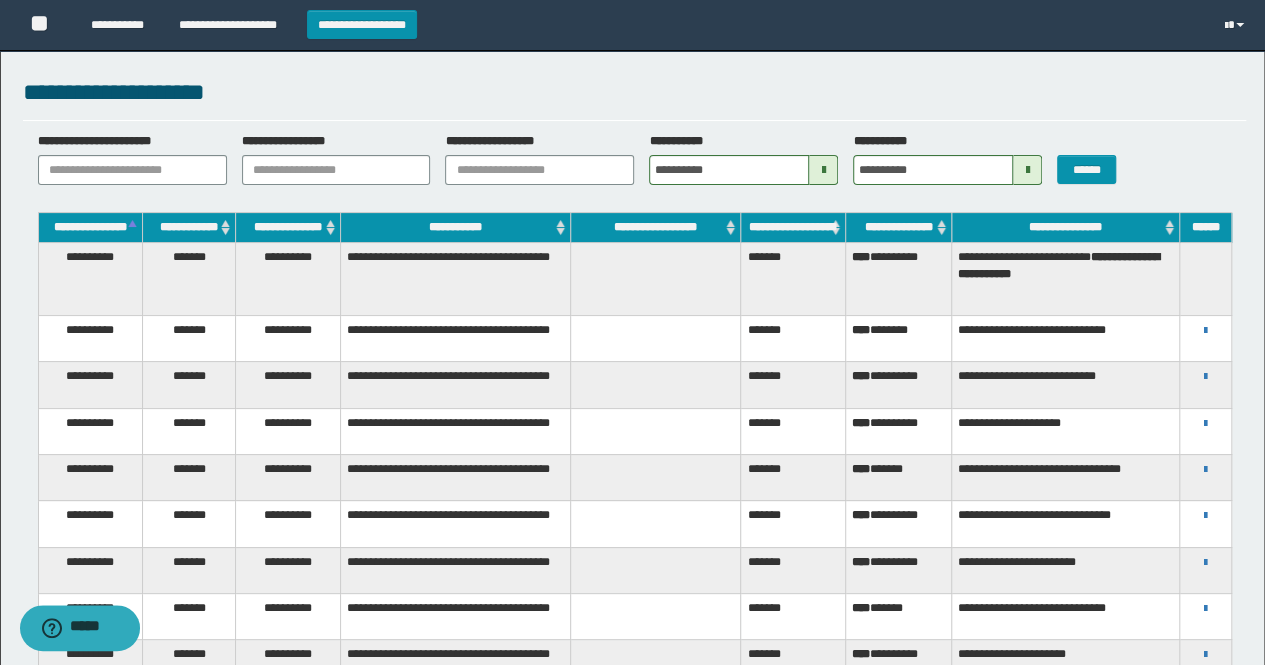 click at bounding box center (823, 170) 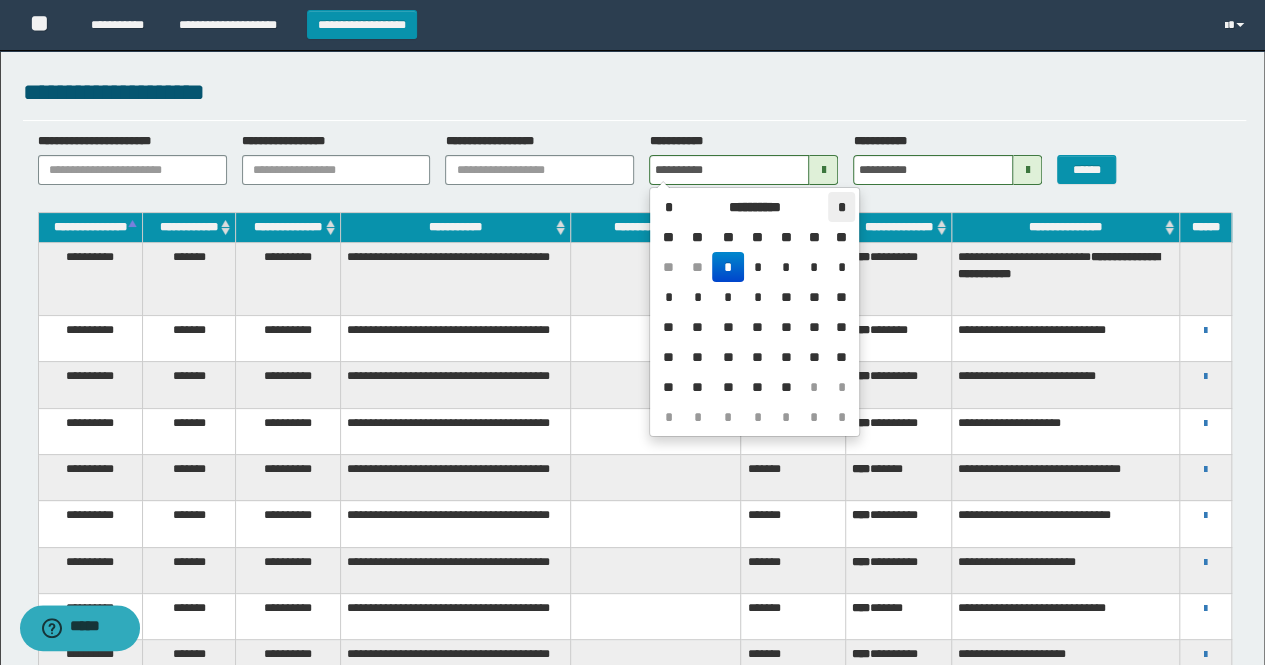click on "*" at bounding box center [841, 207] 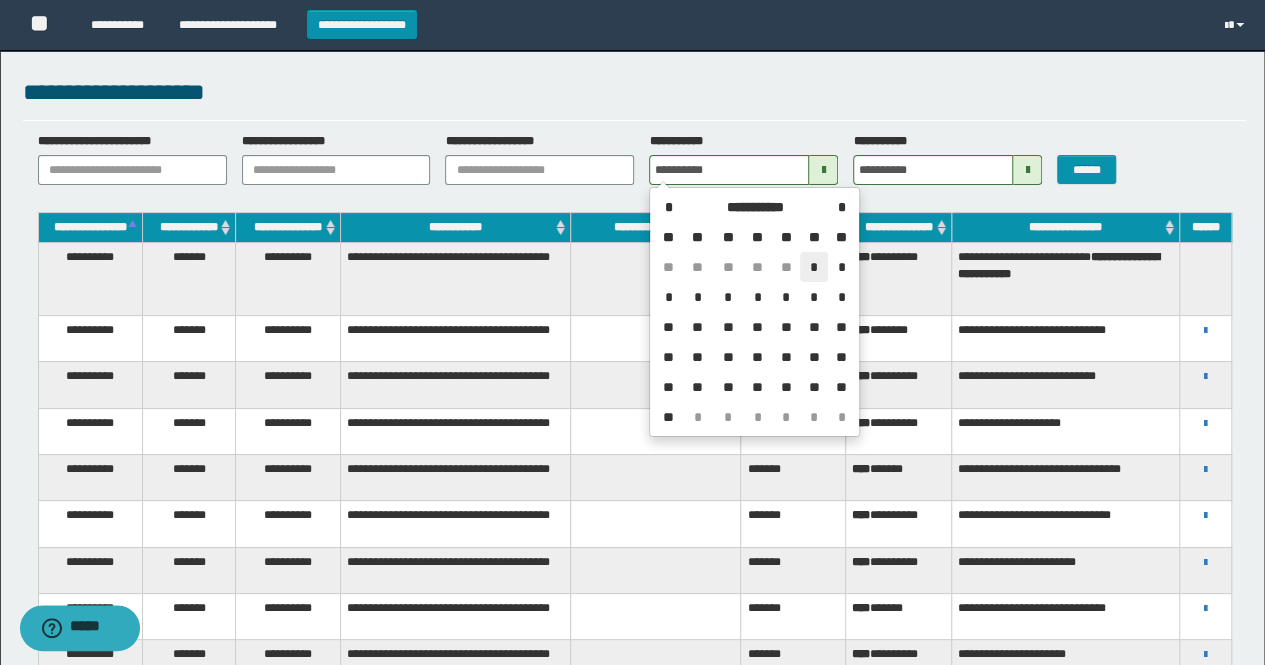 click on "*" at bounding box center (814, 267) 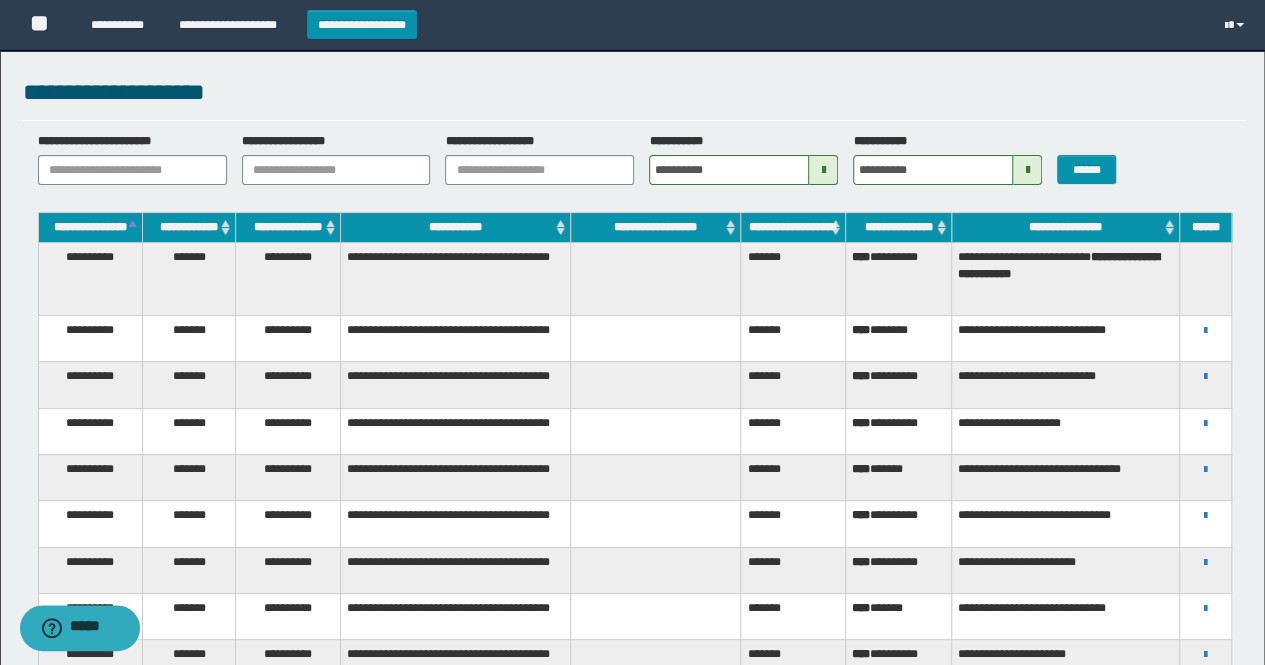 click at bounding box center (1027, 170) 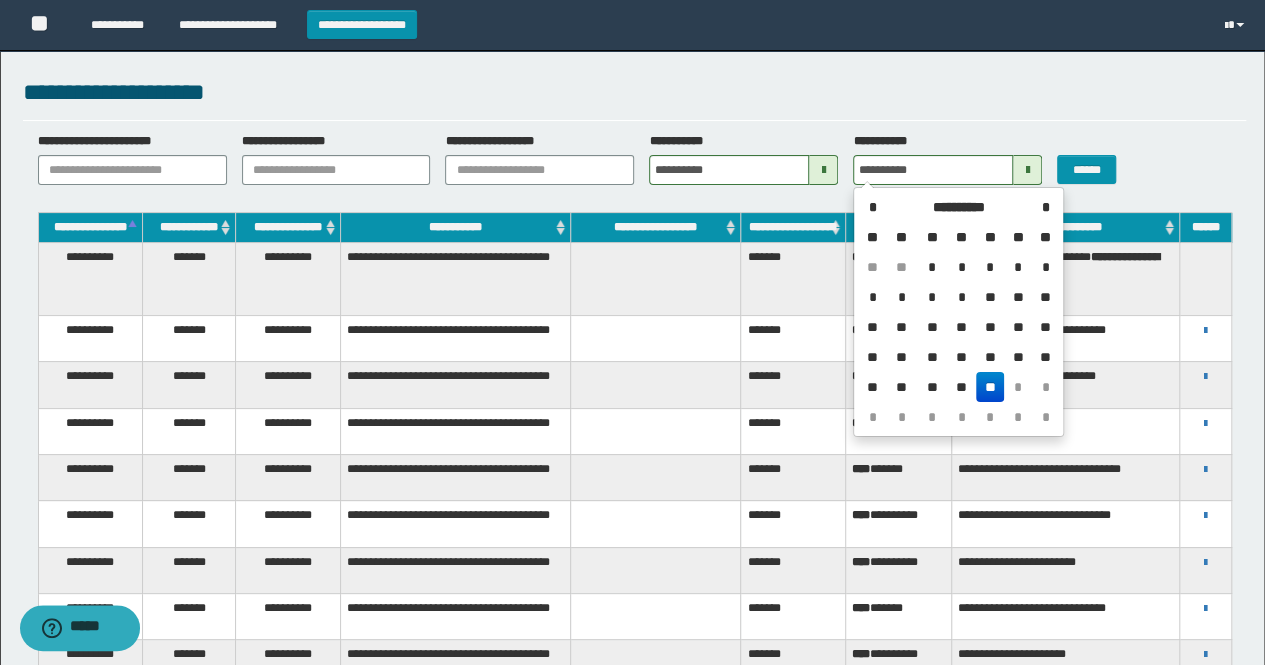 click on "**" at bounding box center [990, 387] 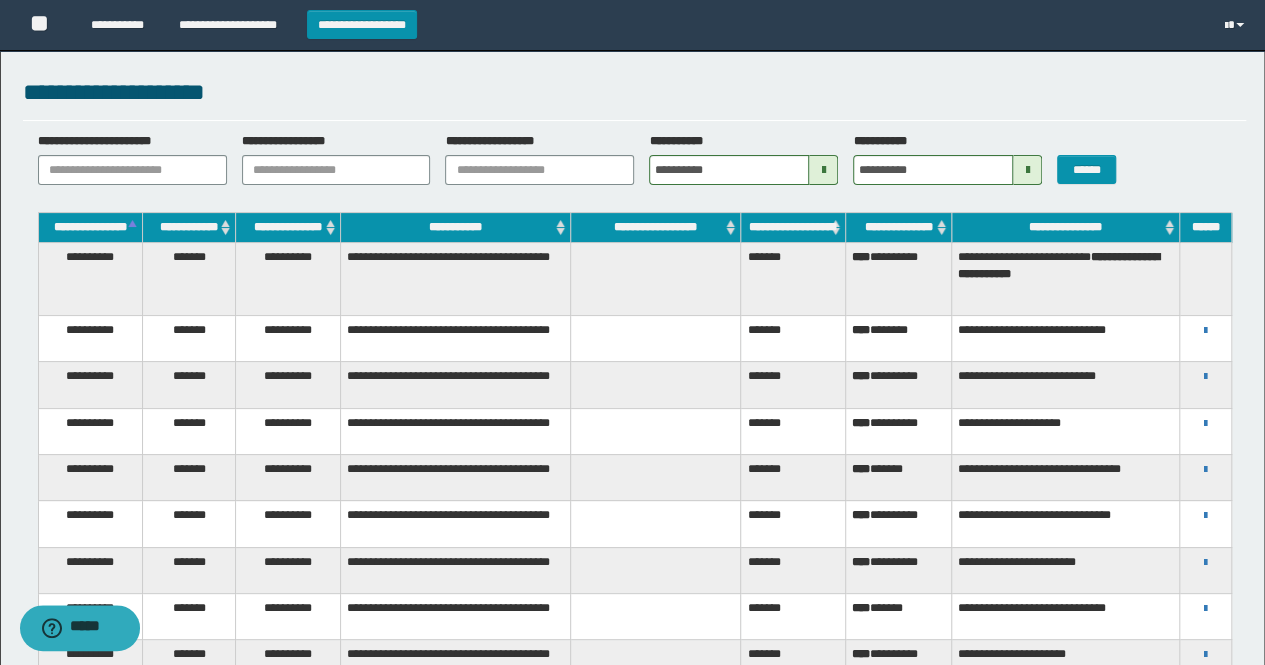 click at bounding box center [1027, 170] 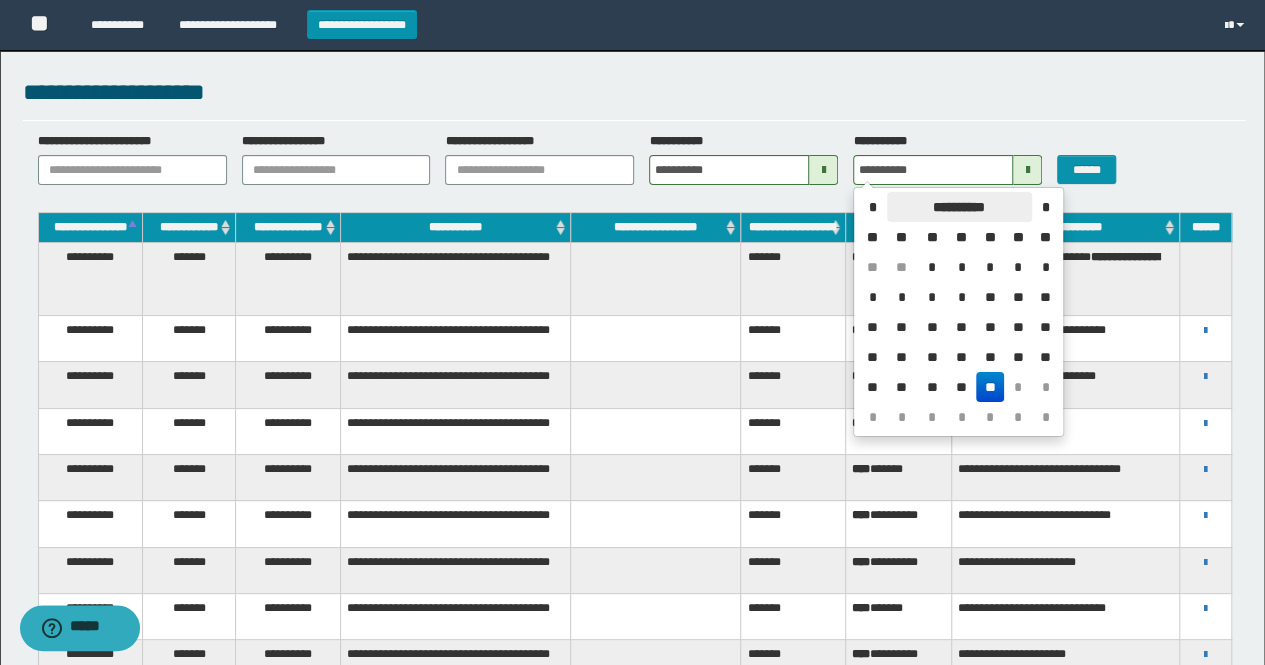 click on "**********" at bounding box center (959, 207) 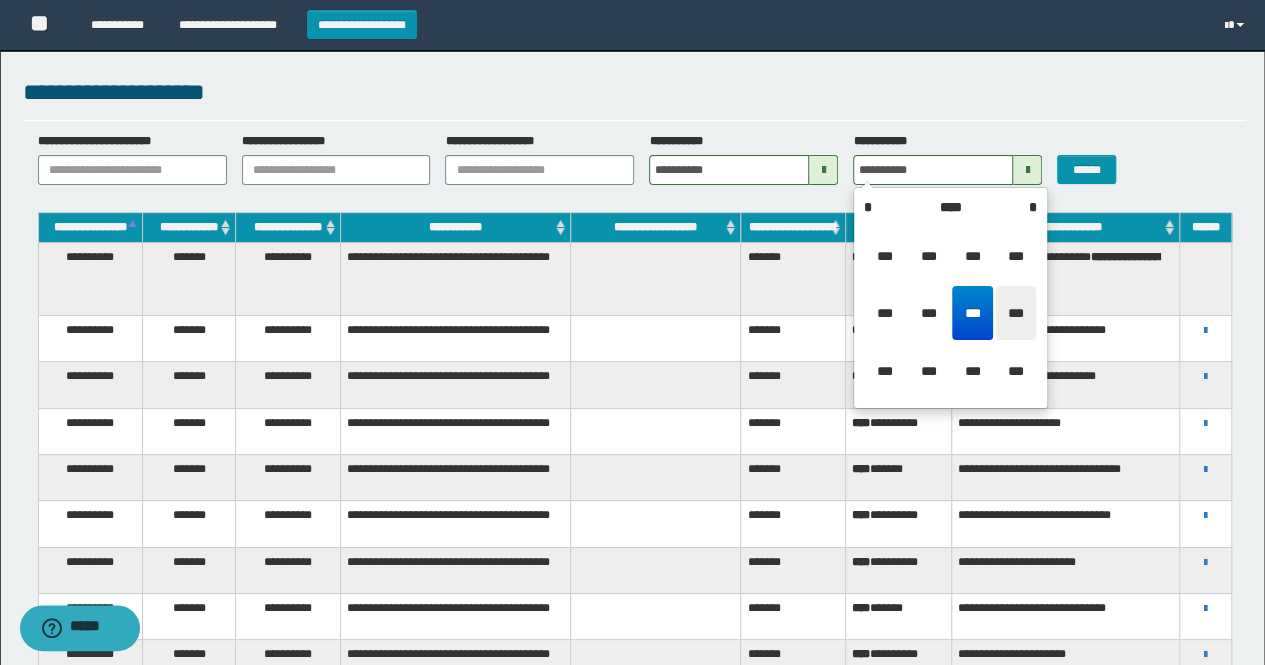 click on "***" at bounding box center [1016, 313] 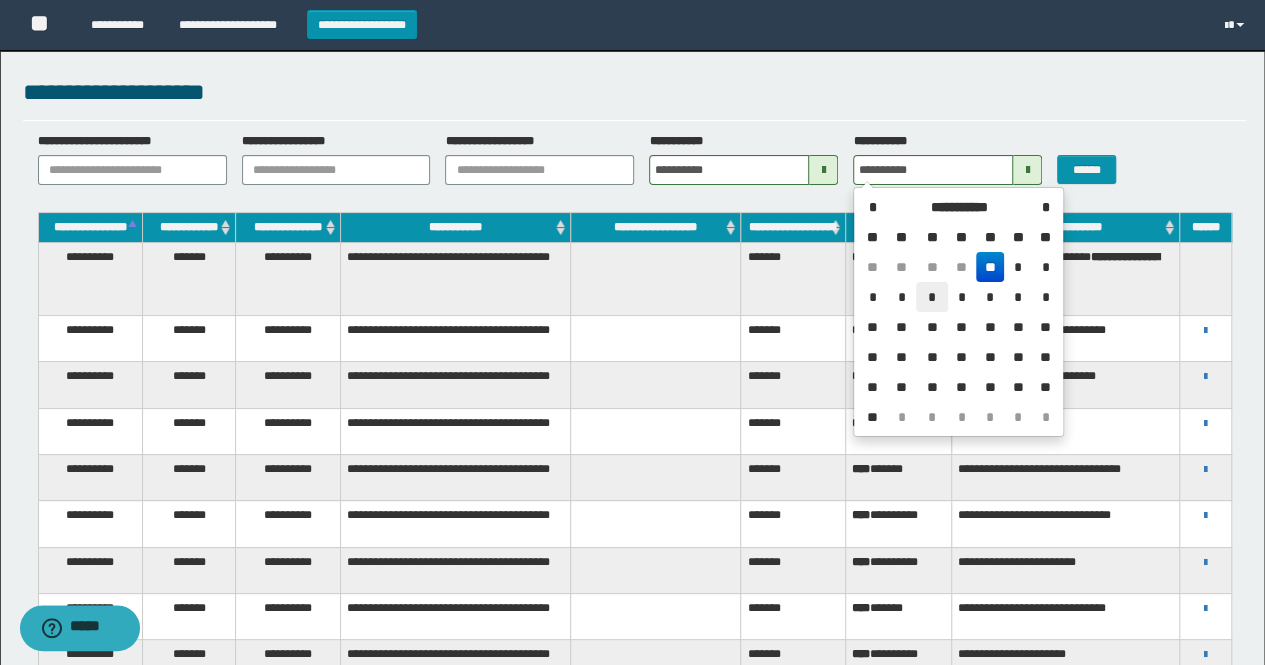 drag, startPoint x: 926, startPoint y: 297, endPoint x: 938, endPoint y: 307, distance: 15.6205 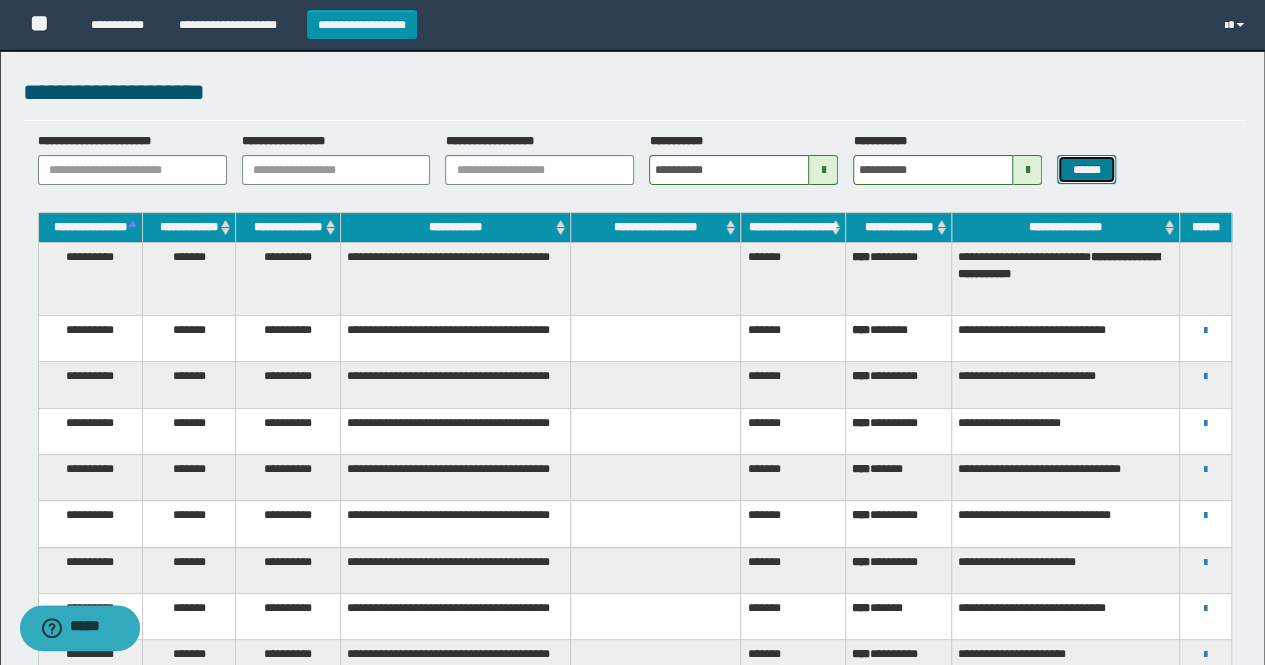click on "******" at bounding box center (1086, 169) 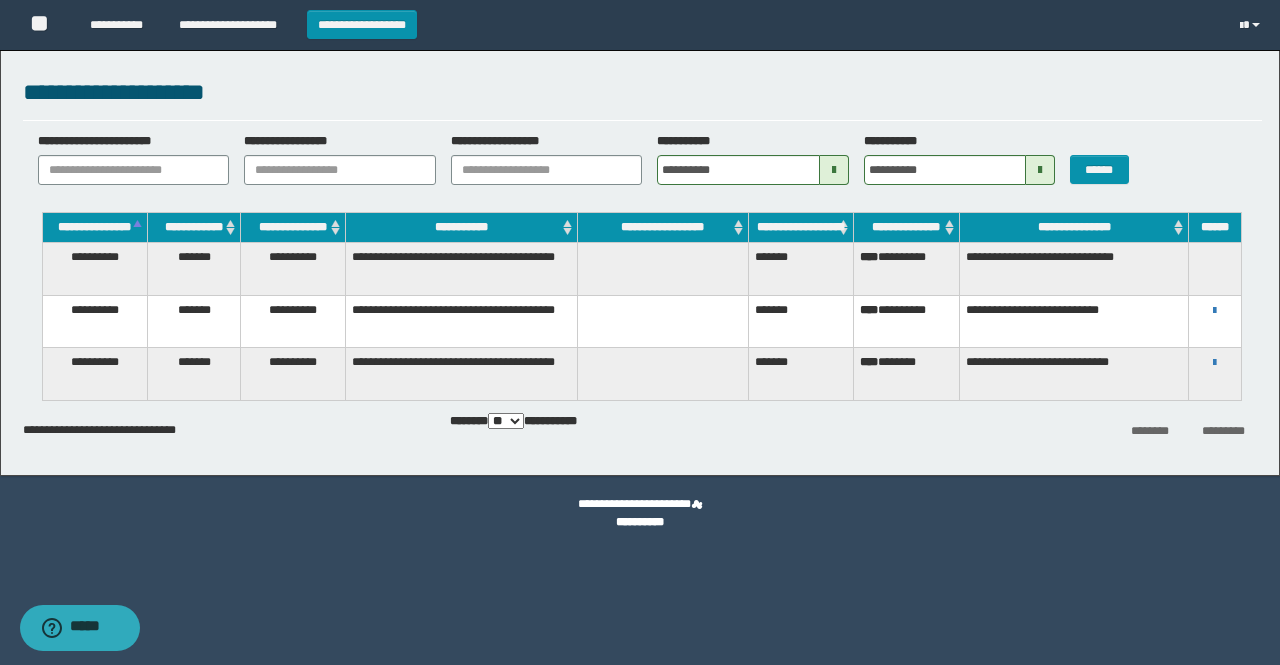 click on "**********" at bounding box center (1074, 269) 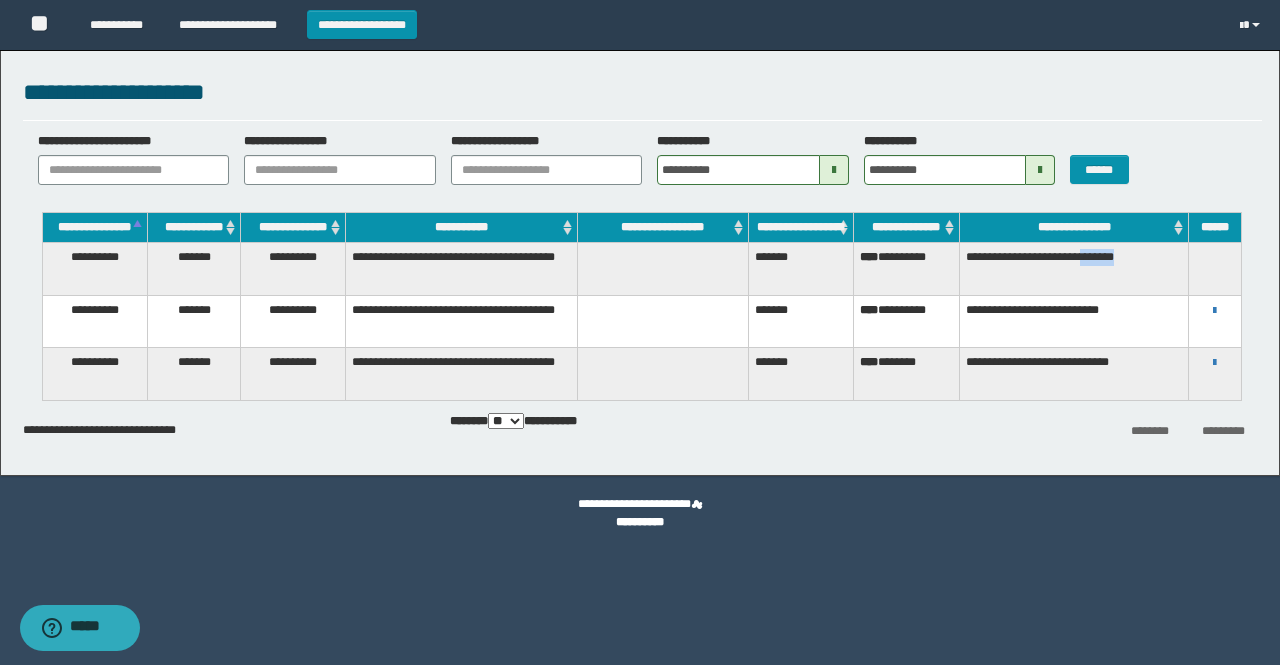 click on "**********" at bounding box center (1074, 269) 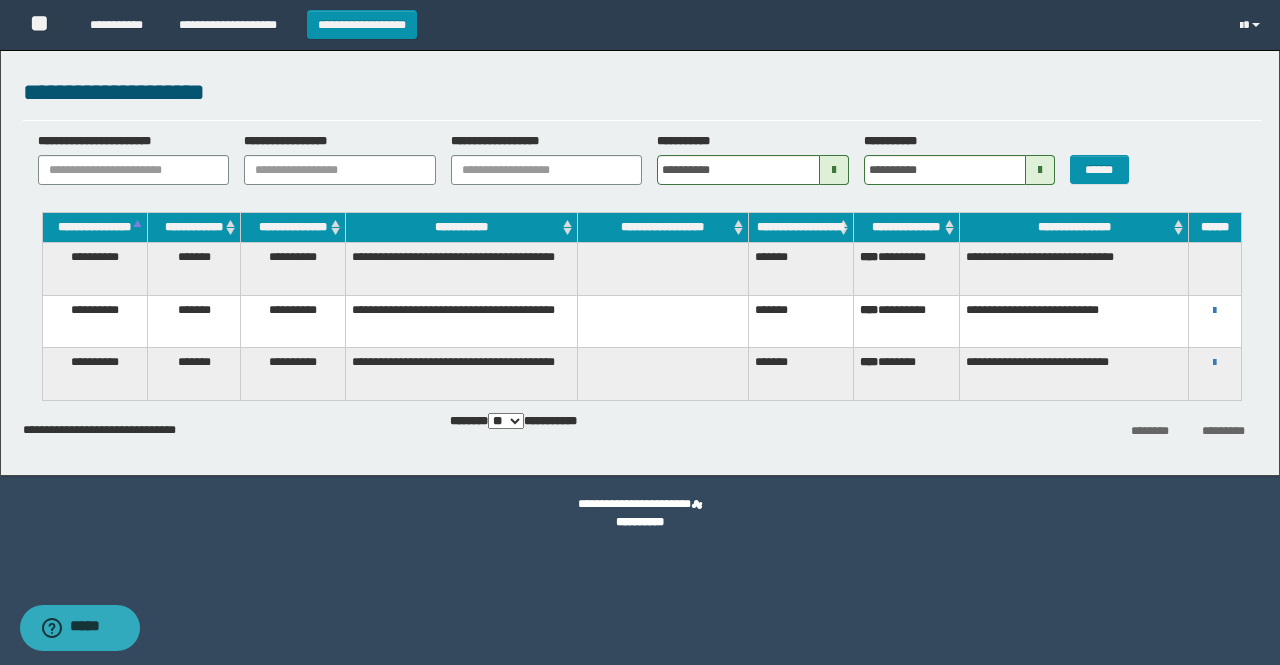 click on "**********" at bounding box center (1074, 269) 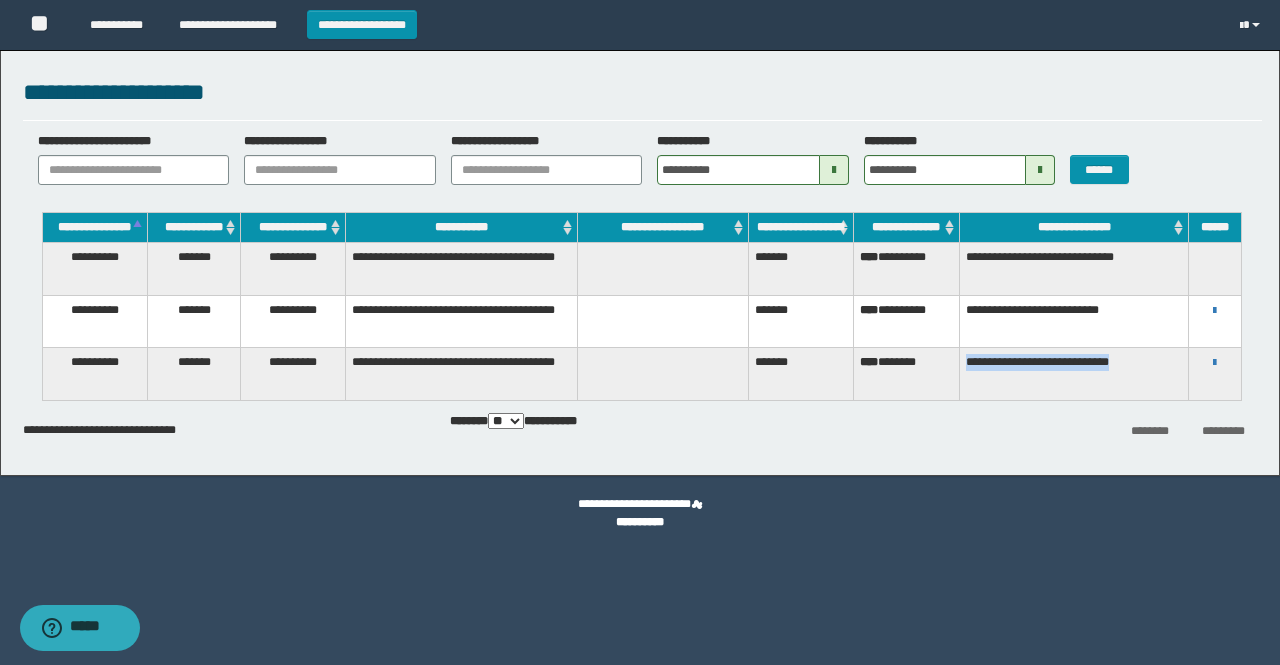 drag, startPoint x: 1179, startPoint y: 367, endPoint x: 941, endPoint y: 362, distance: 238.05252 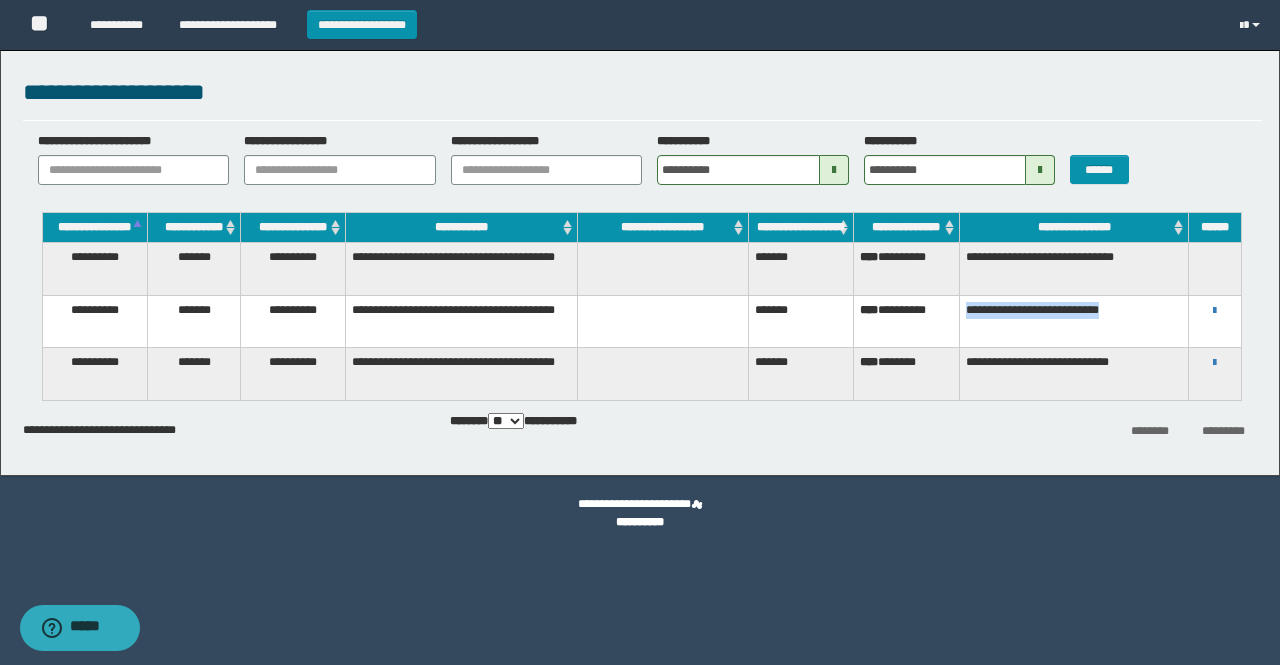 drag, startPoint x: 1174, startPoint y: 321, endPoint x: 964, endPoint y: 321, distance: 210 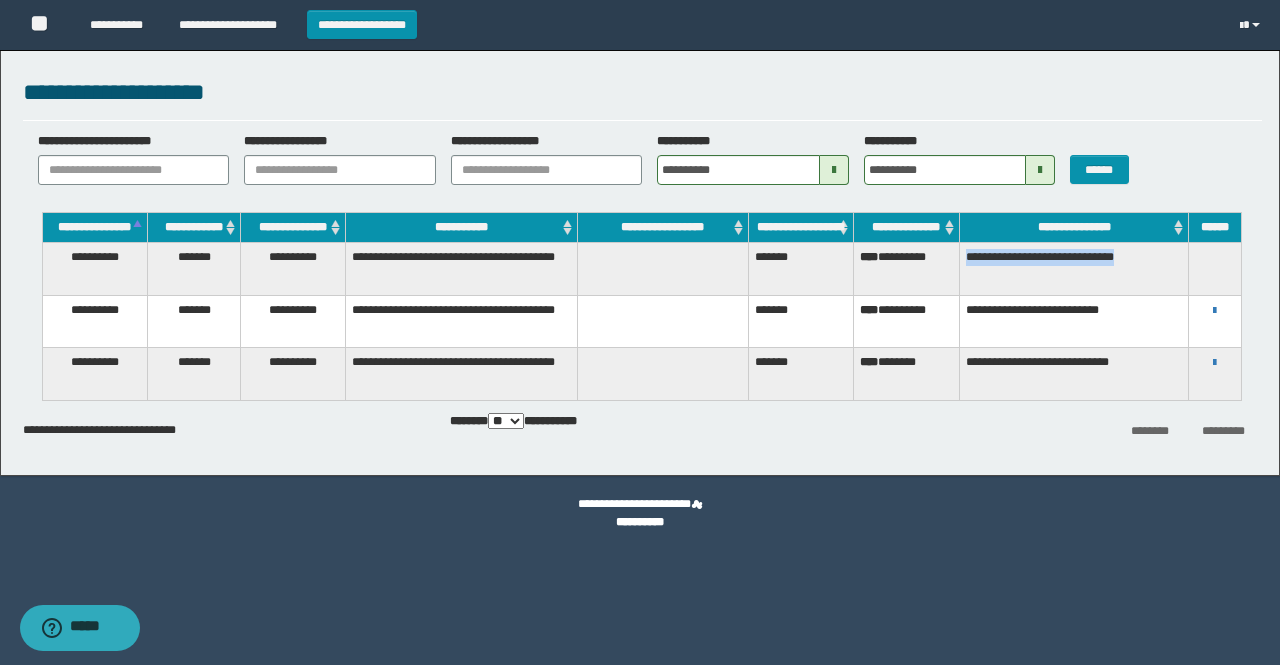 drag, startPoint x: 1030, startPoint y: 290, endPoint x: 961, endPoint y: 269, distance: 72.12489 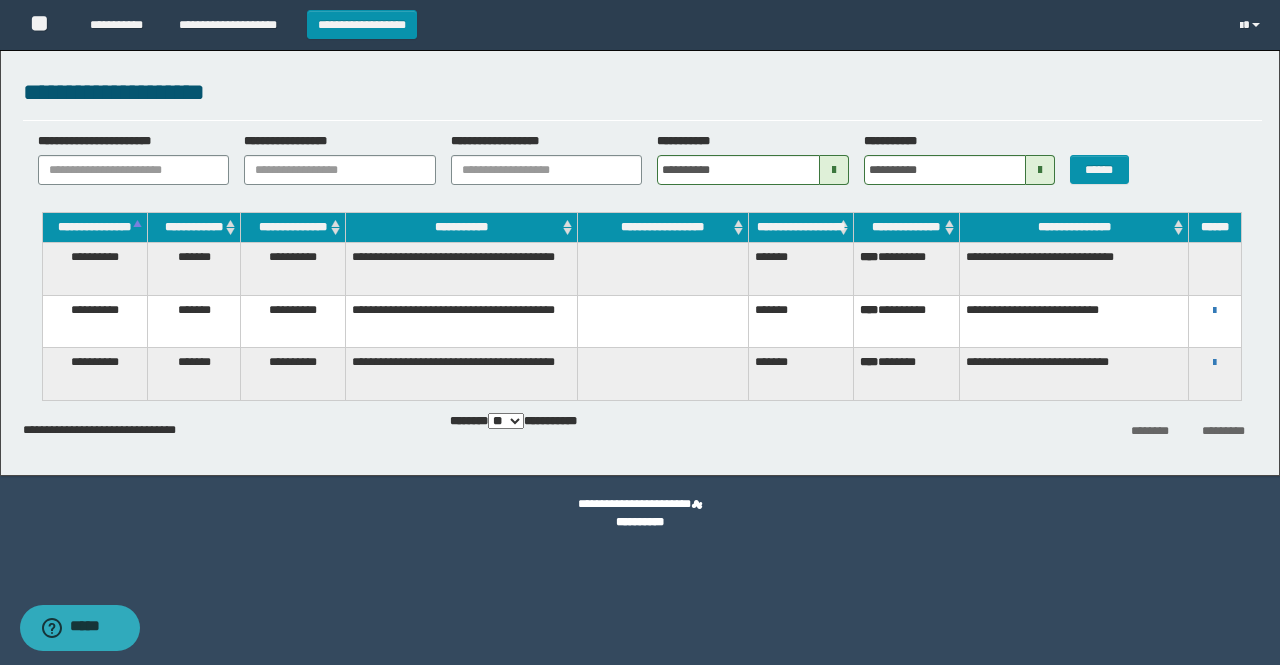 click at bounding box center (834, 170) 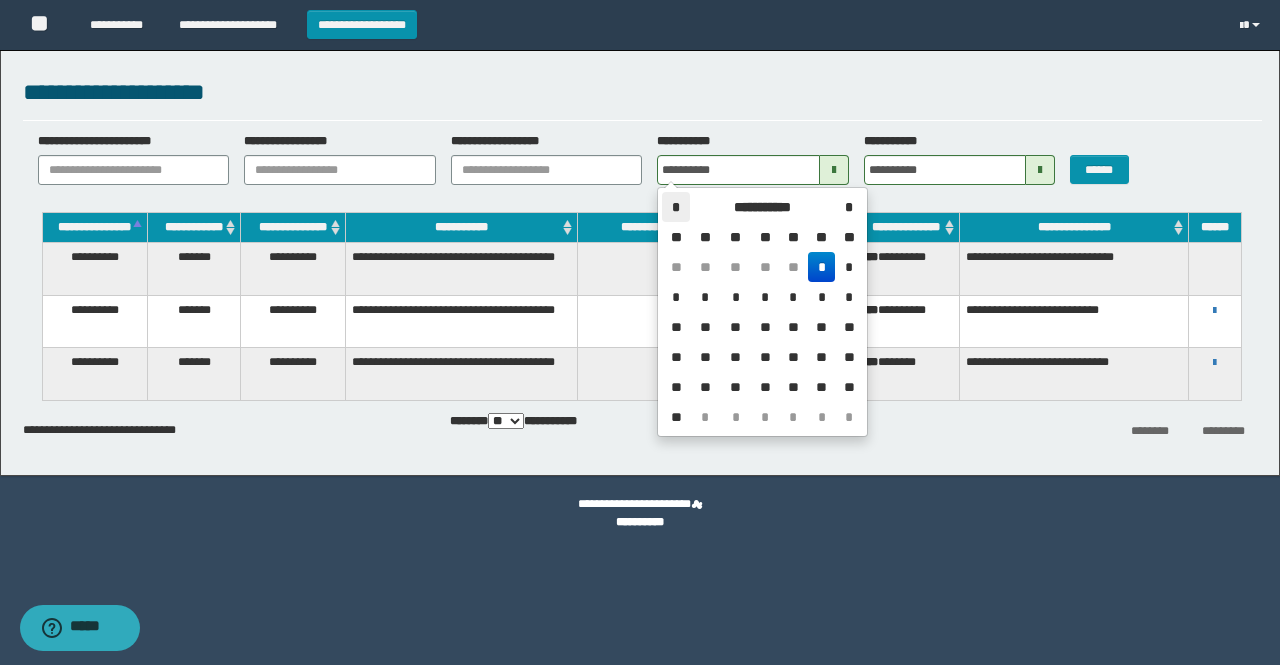 click on "*" at bounding box center [676, 207] 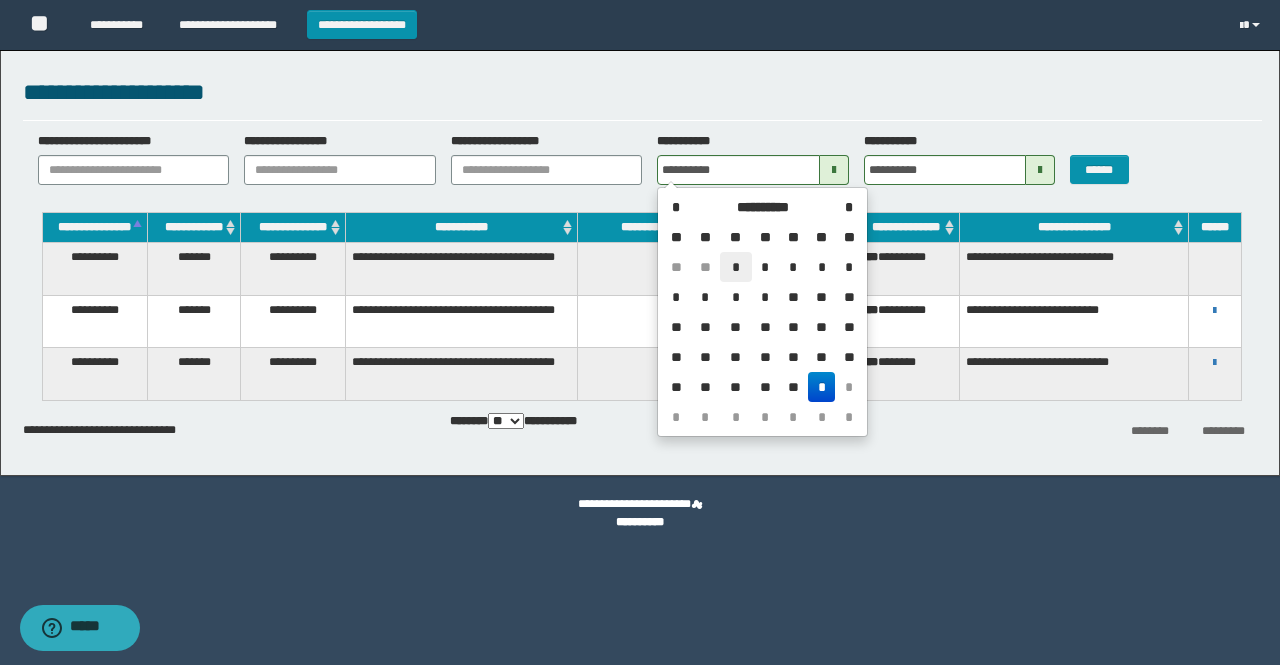 click on "*" at bounding box center [736, 267] 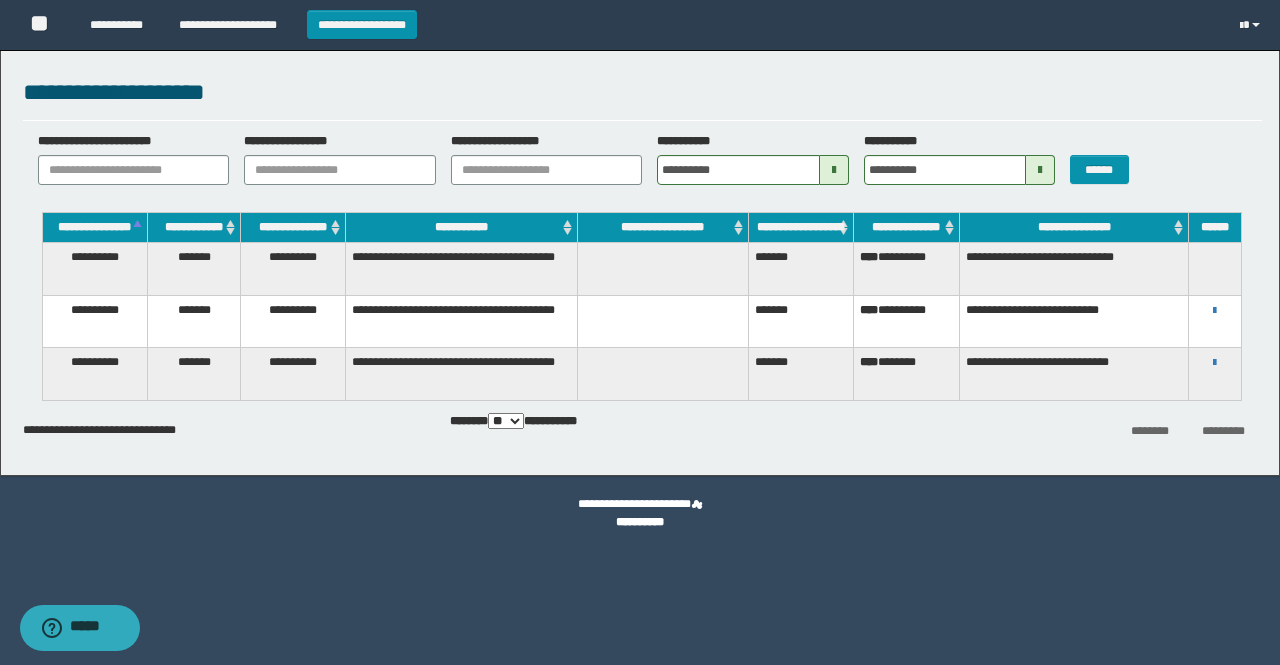 click at bounding box center (1040, 170) 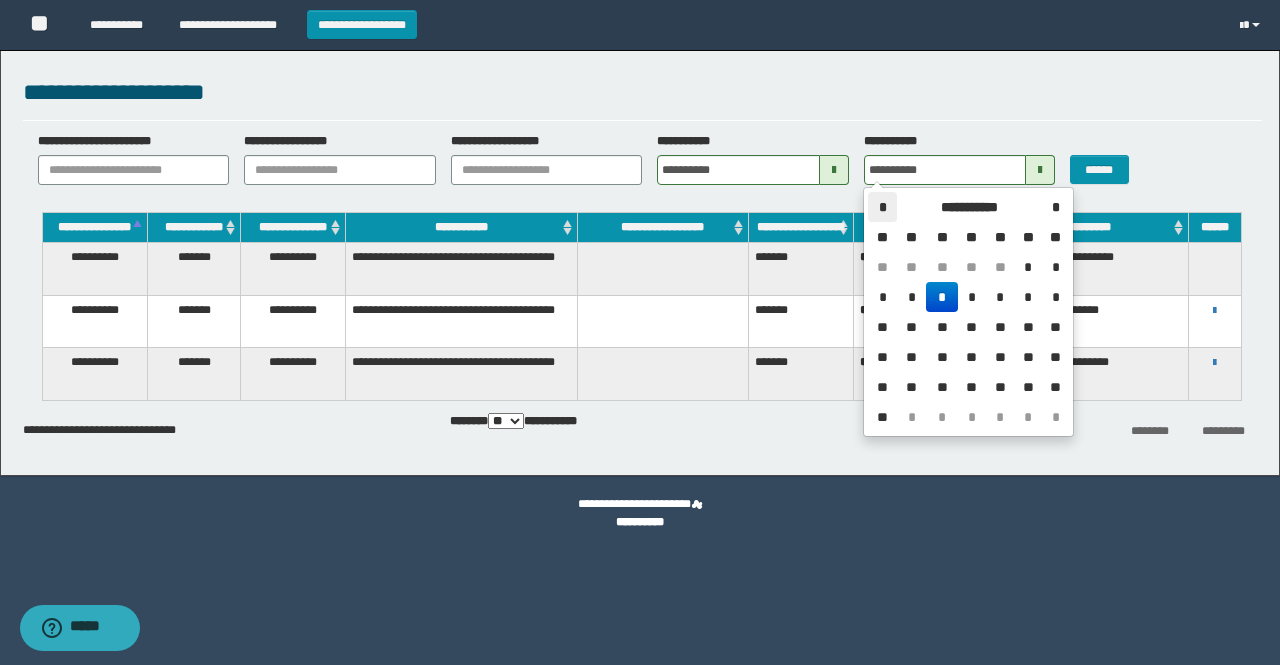 click on "*" at bounding box center (882, 207) 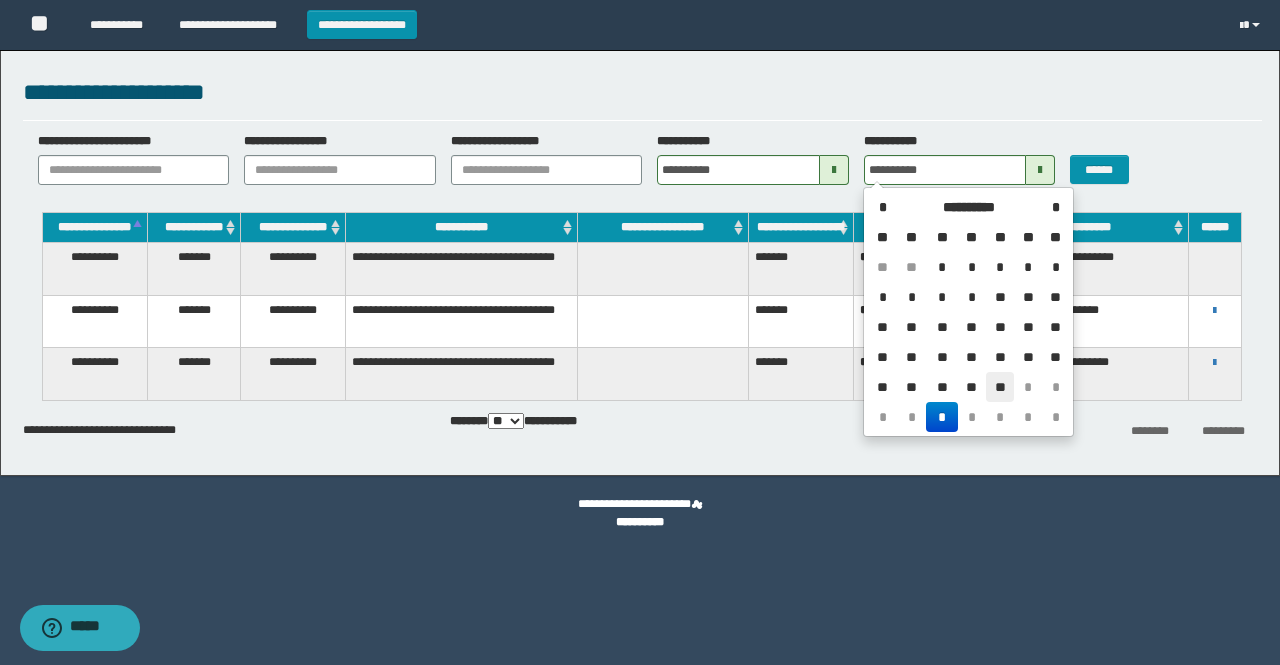 click on "**" at bounding box center (1000, 387) 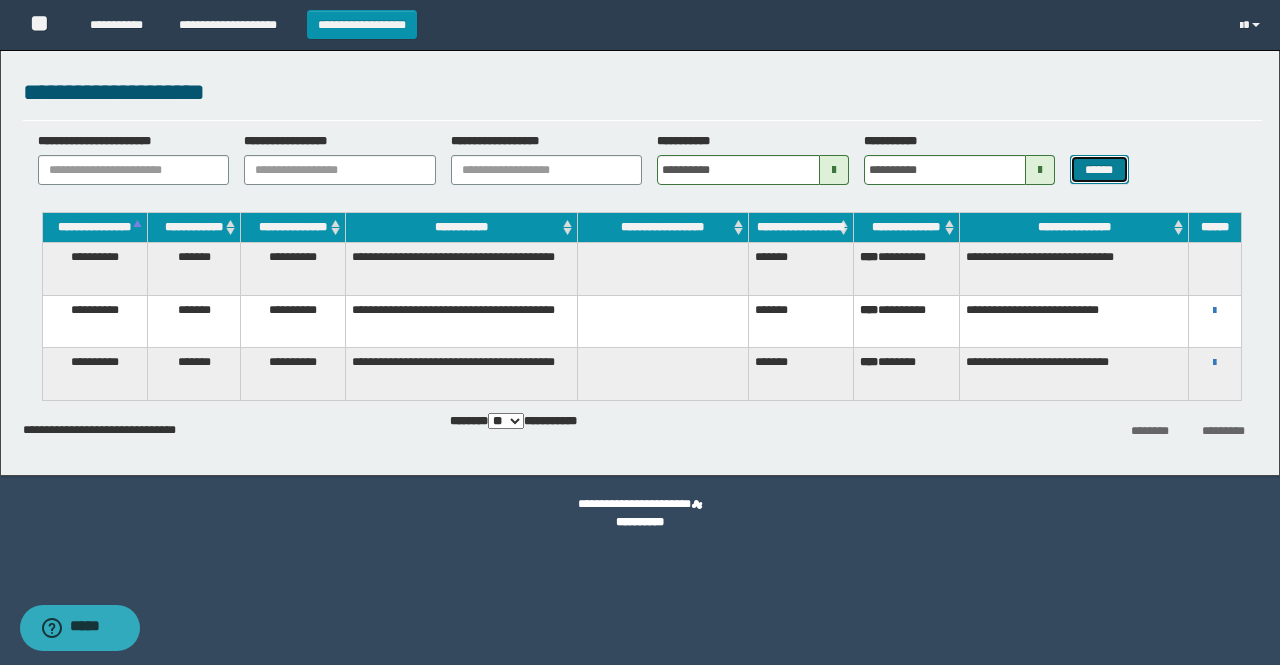 click on "******" at bounding box center (1099, 169) 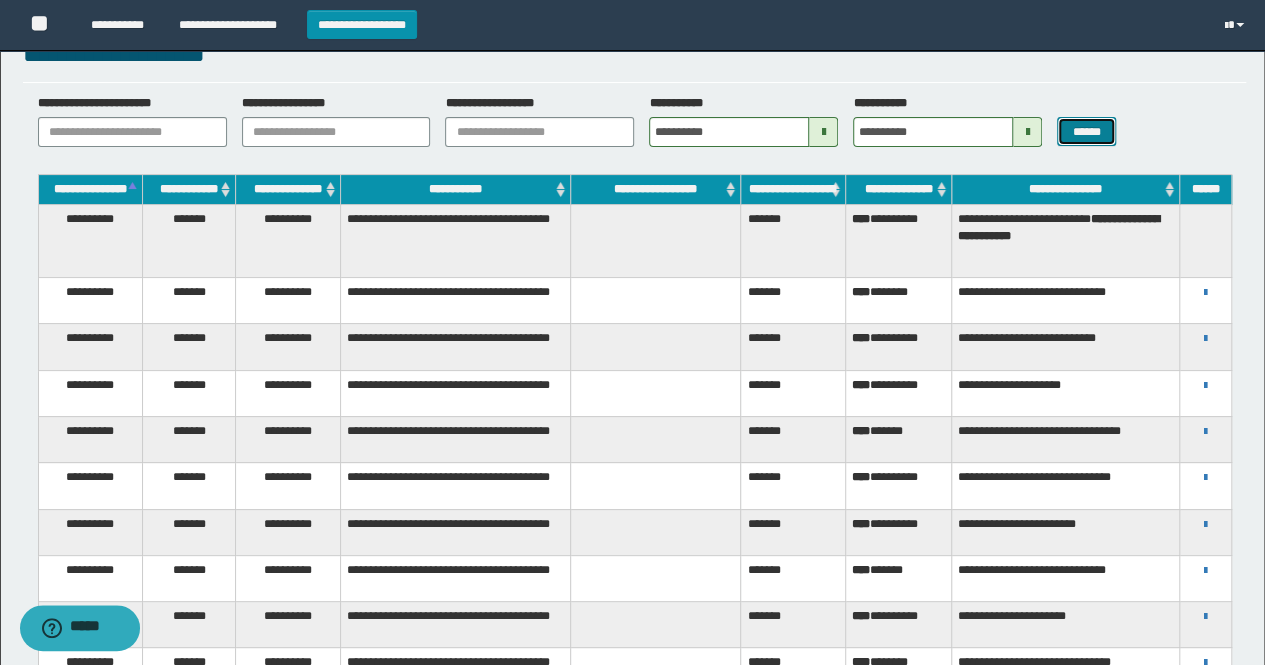 scroll, scrollTop: 0, scrollLeft: 0, axis: both 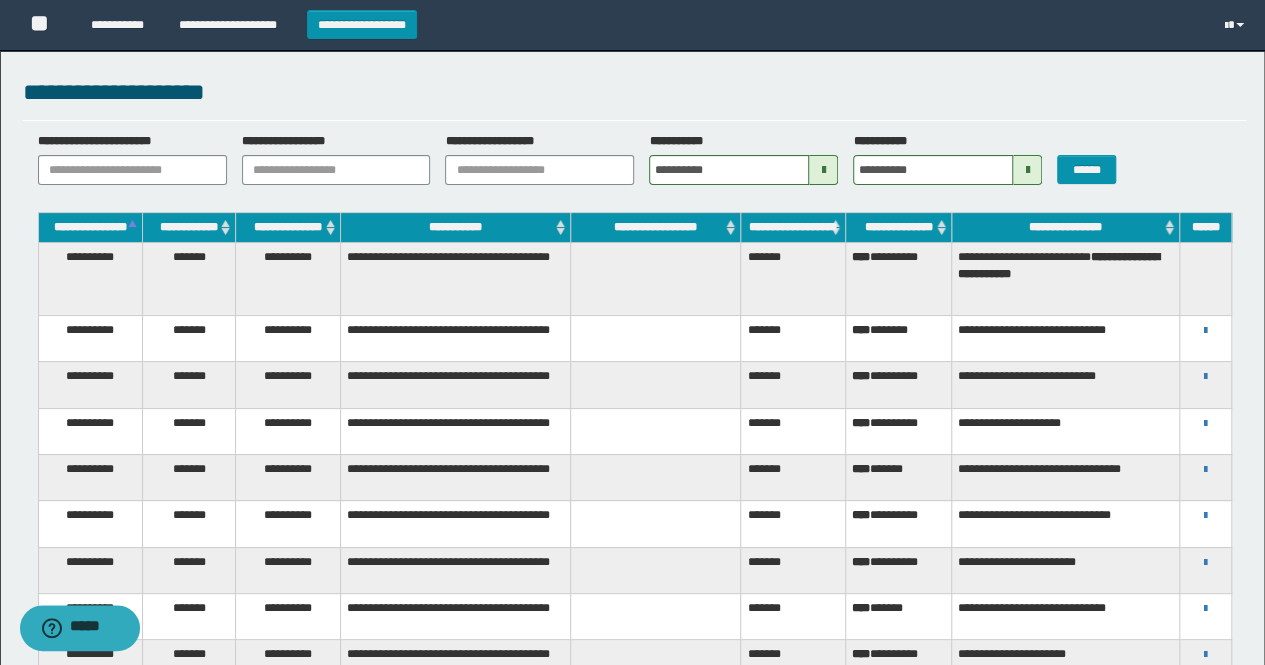click at bounding box center [823, 170] 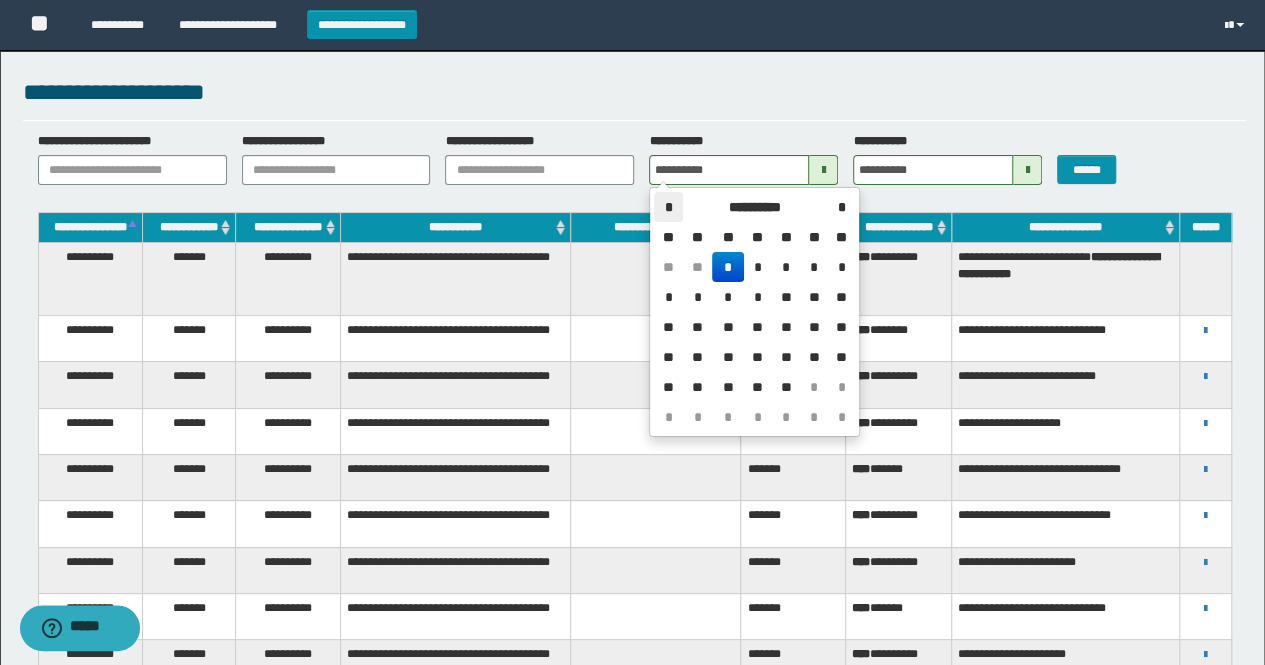 click on "*" at bounding box center (668, 207) 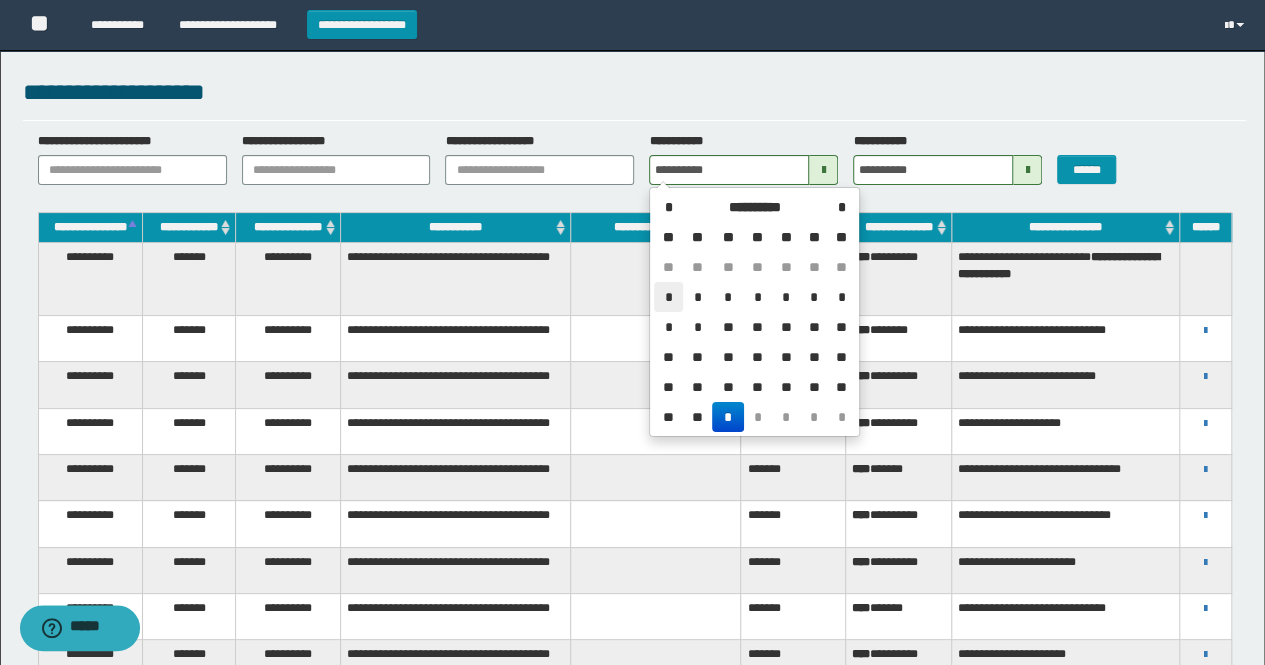 click on "*" at bounding box center (668, 297) 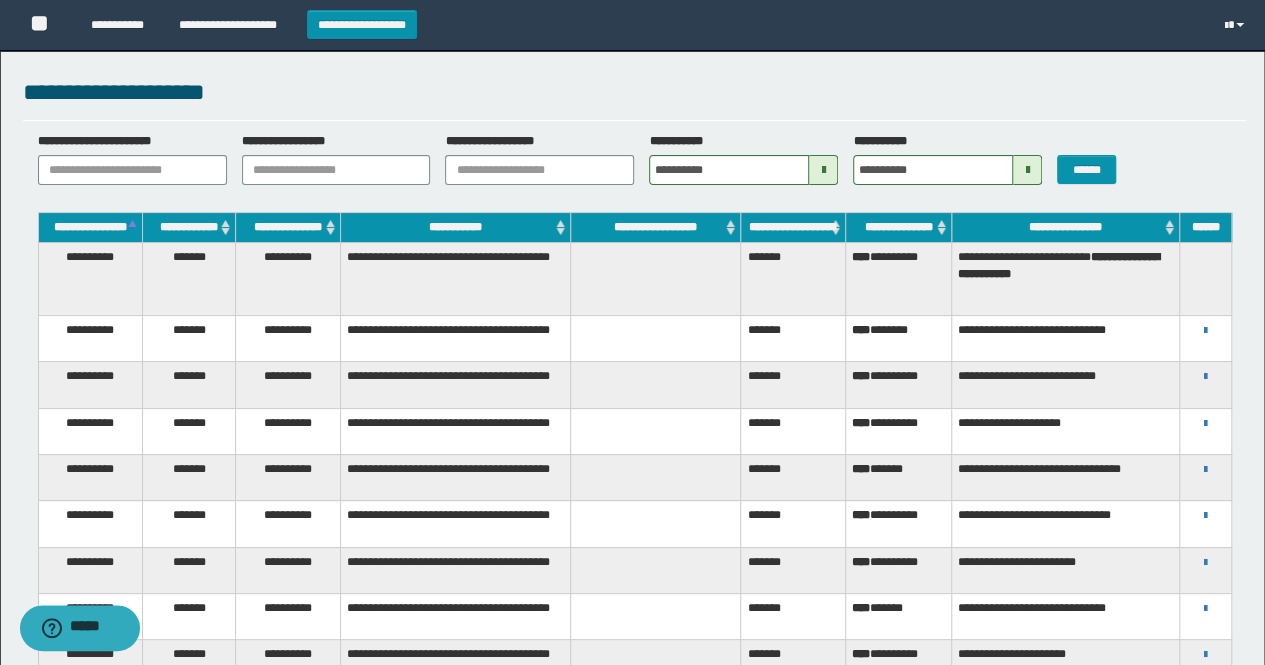 click at bounding box center [1027, 170] 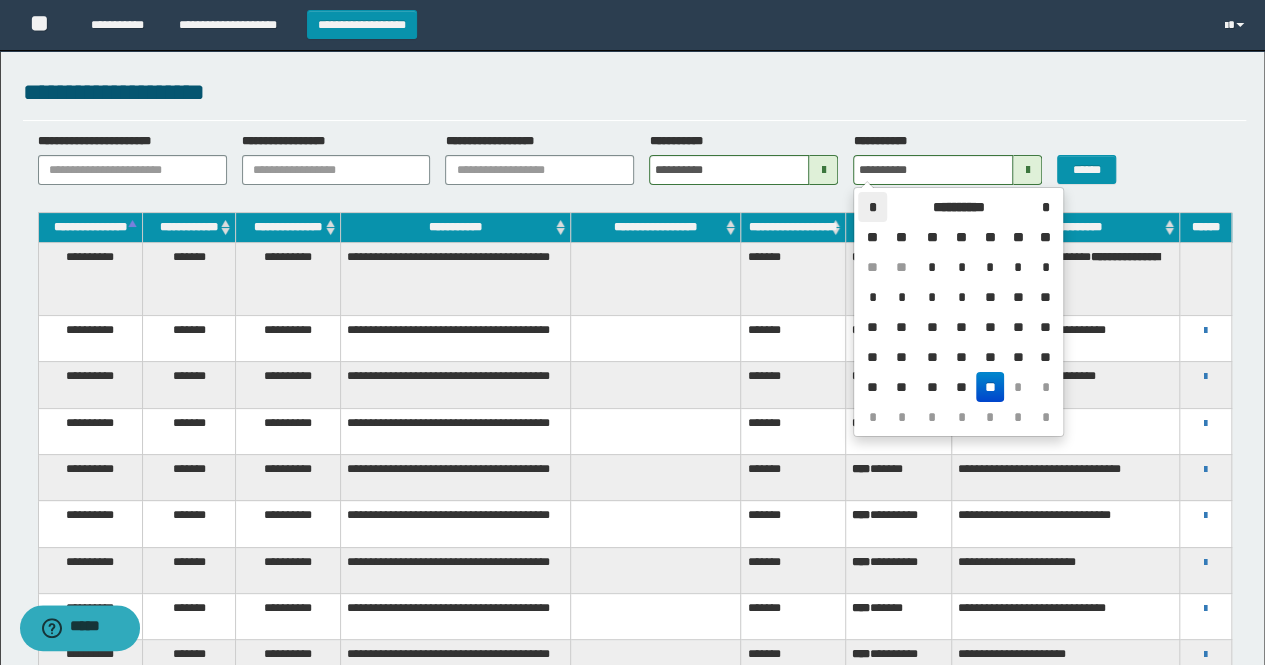 click on "*" at bounding box center (872, 207) 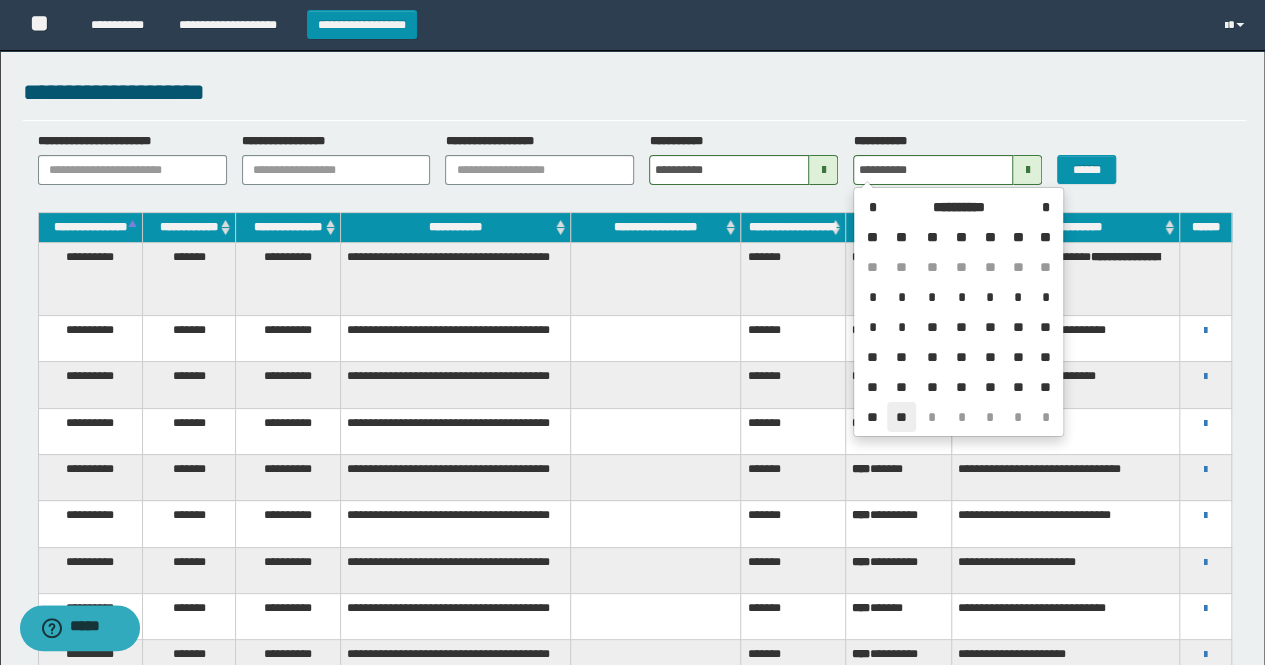 click on "**" at bounding box center [901, 417] 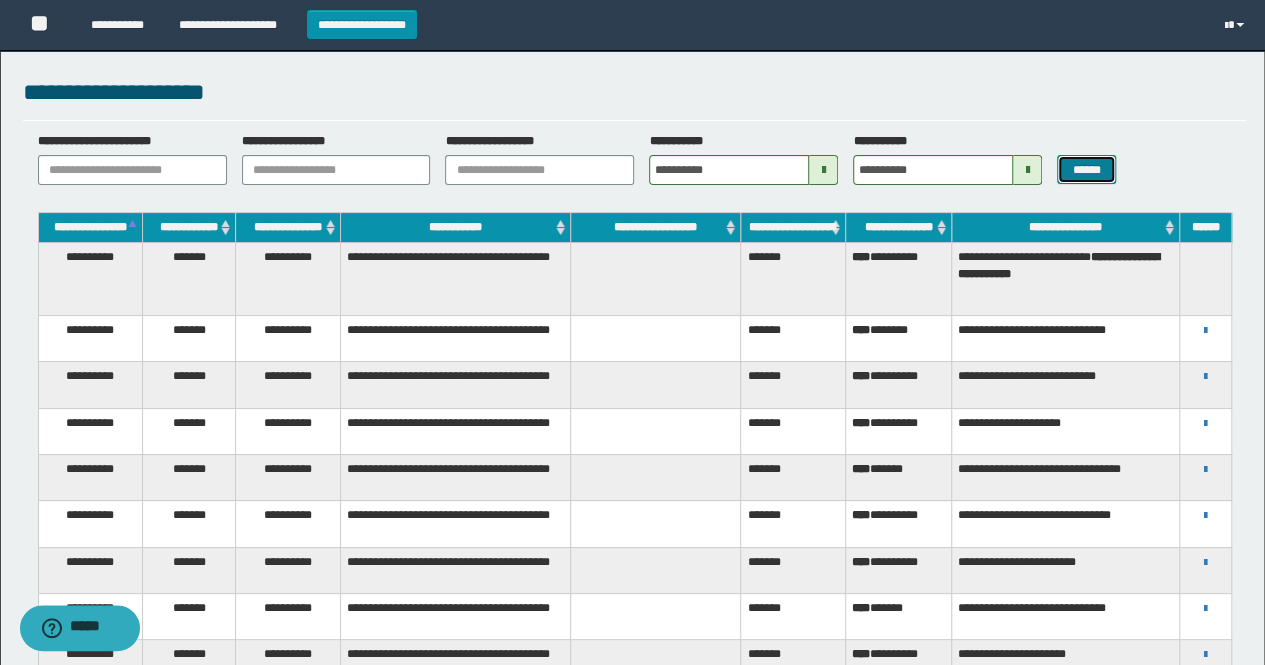 click on "******" at bounding box center [1086, 169] 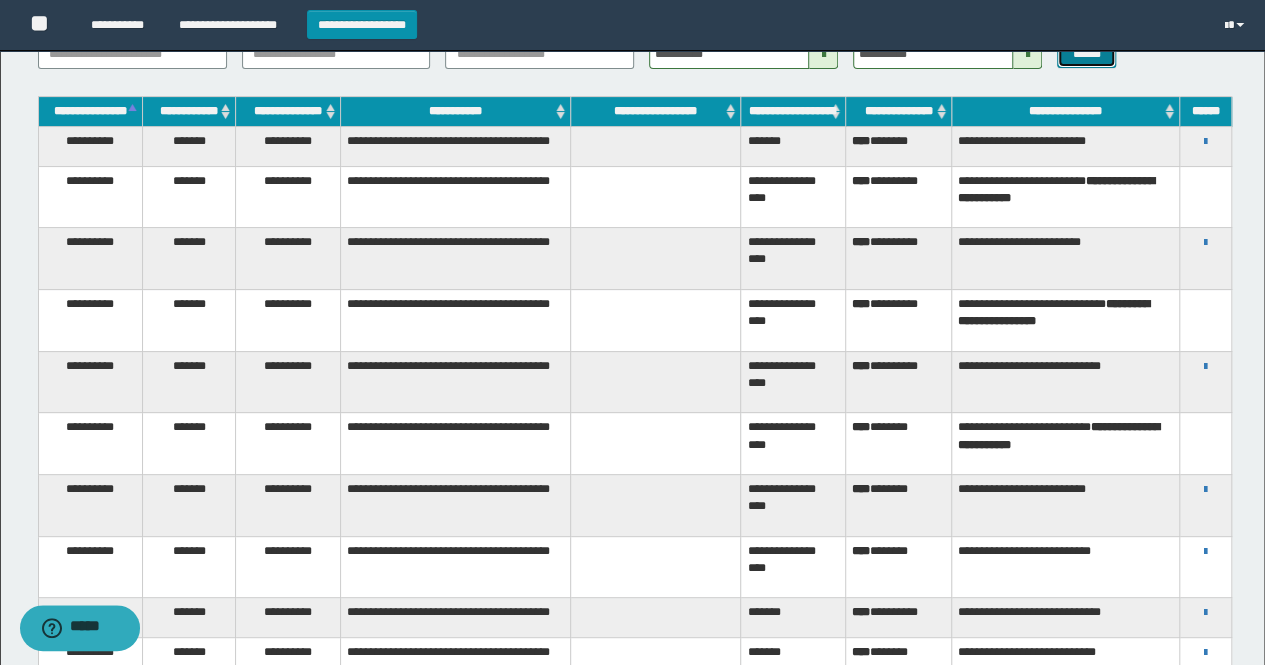 scroll, scrollTop: 0, scrollLeft: 0, axis: both 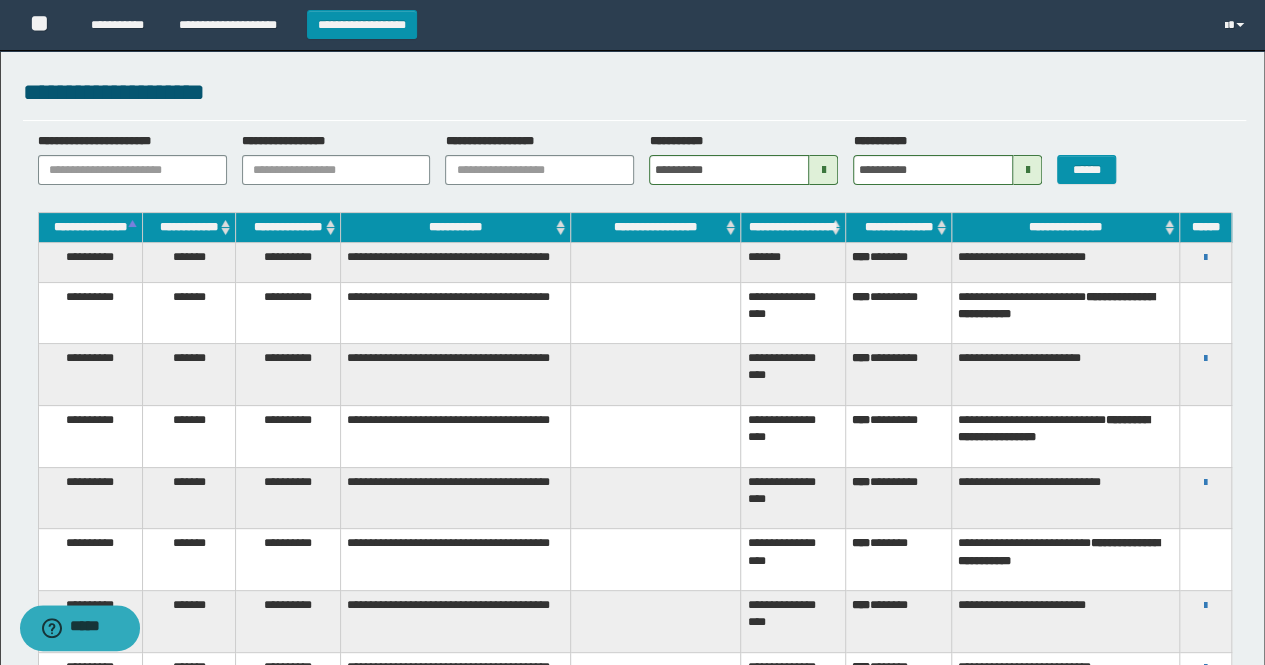 click at bounding box center [823, 170] 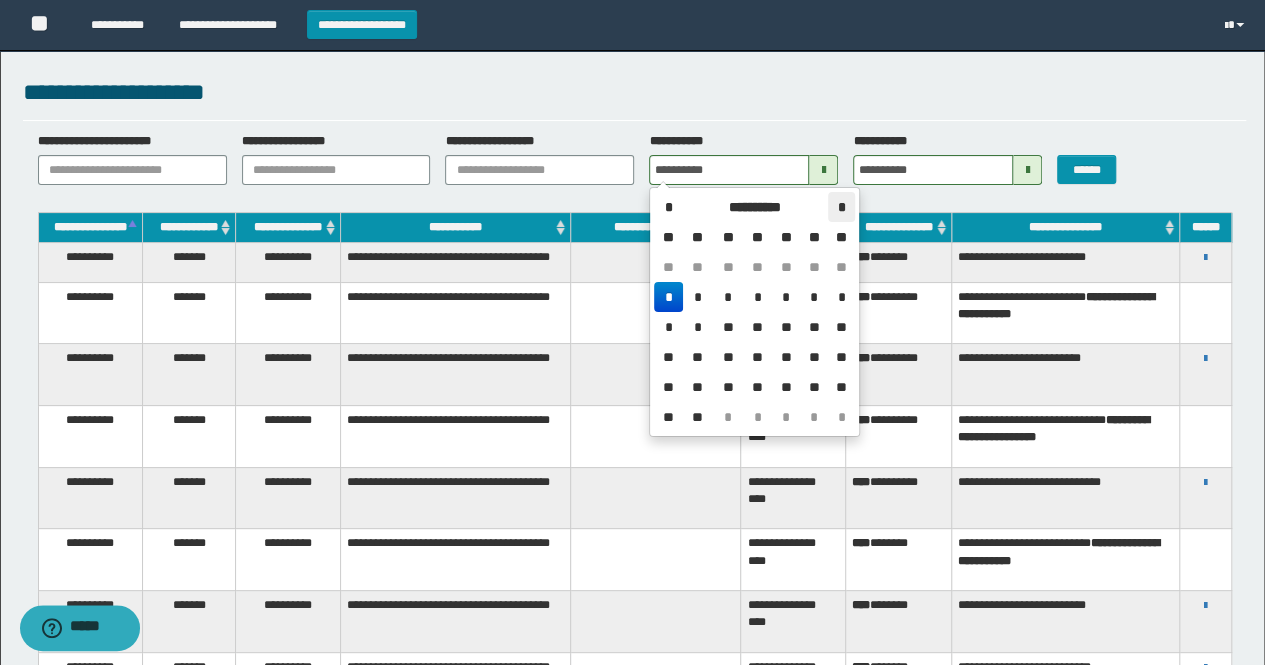 click on "*" at bounding box center (841, 207) 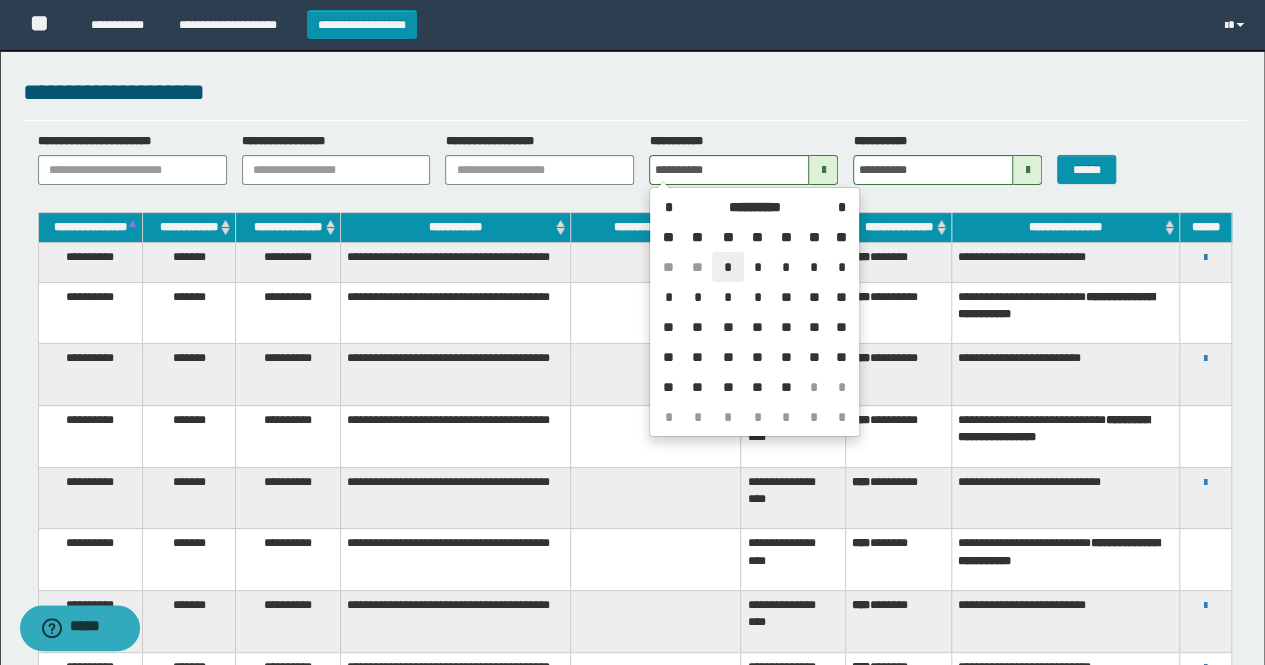 click on "*" at bounding box center (728, 267) 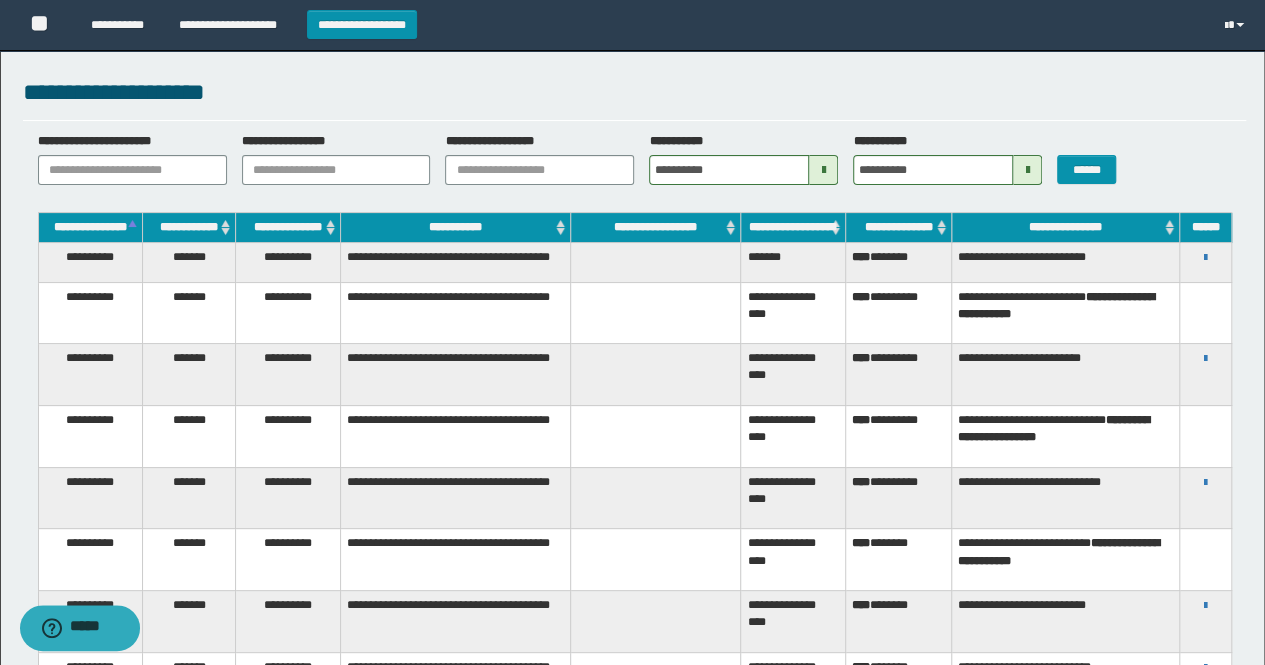 click at bounding box center [1027, 170] 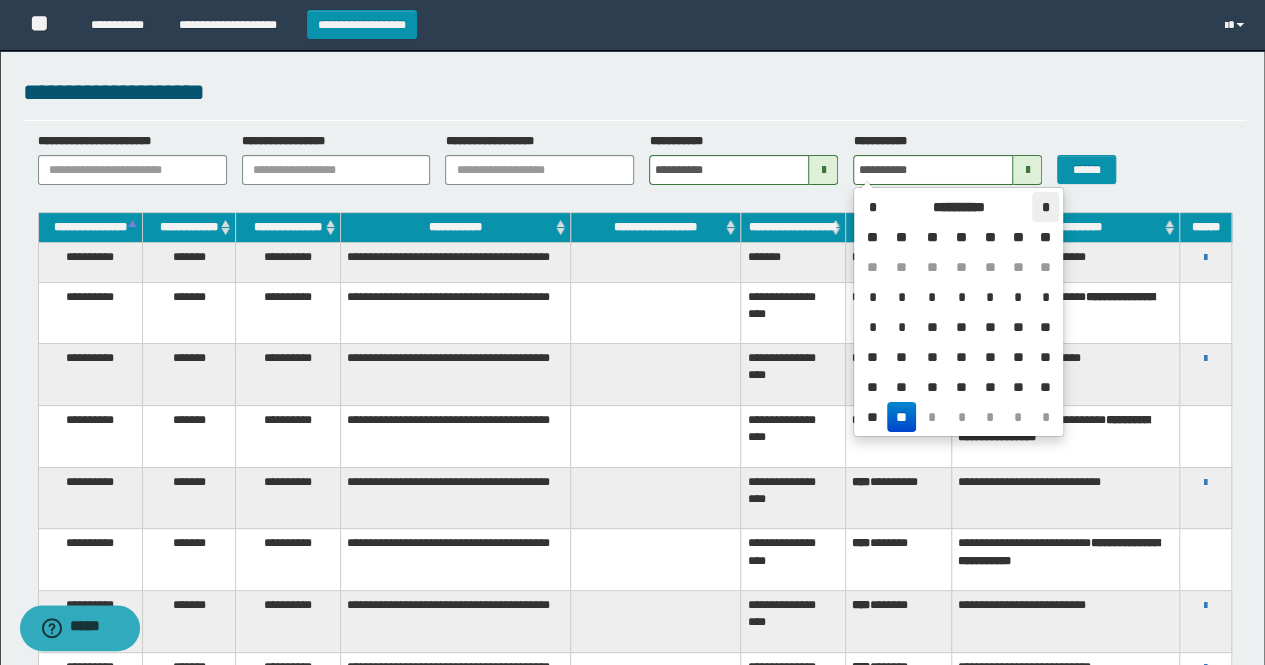click on "*" at bounding box center (1045, 207) 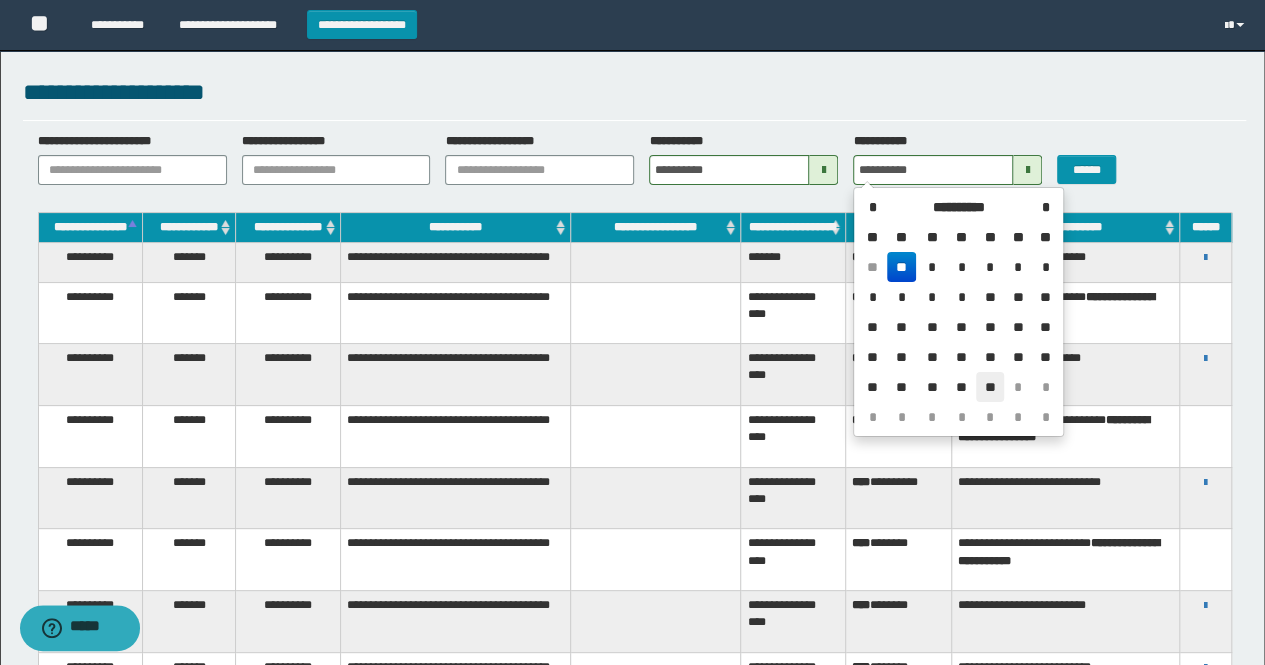 click on "**" at bounding box center (990, 387) 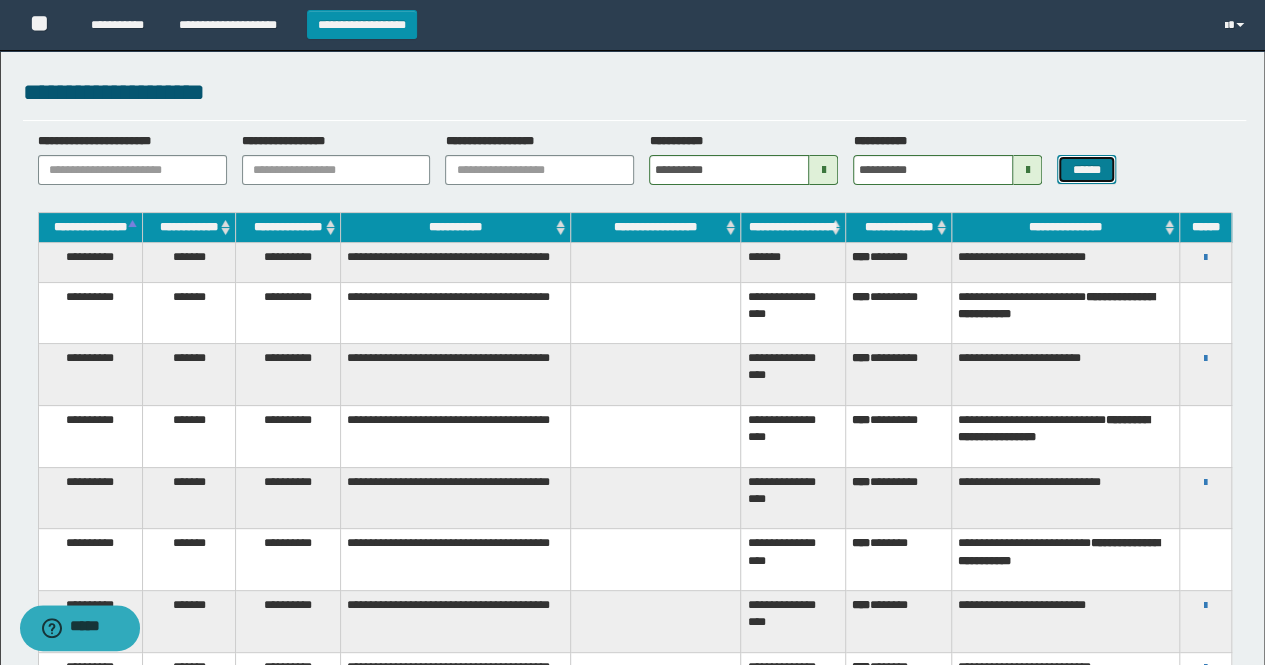 click on "******" at bounding box center (1086, 169) 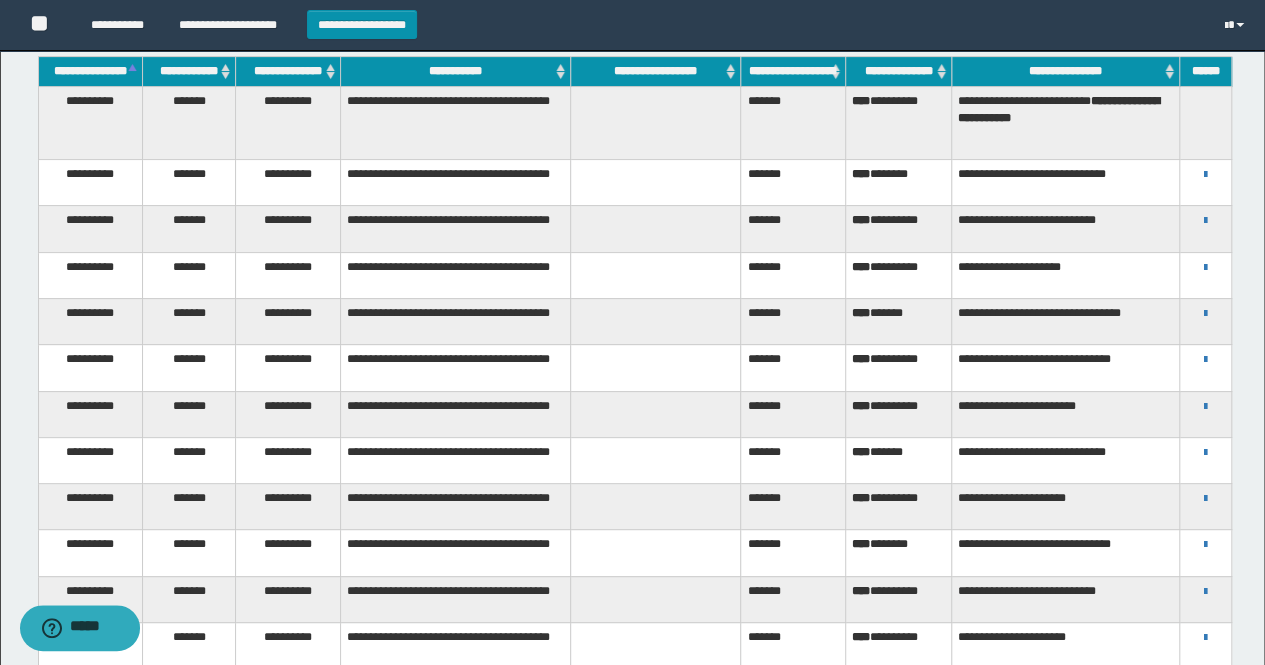 scroll, scrollTop: 200, scrollLeft: 0, axis: vertical 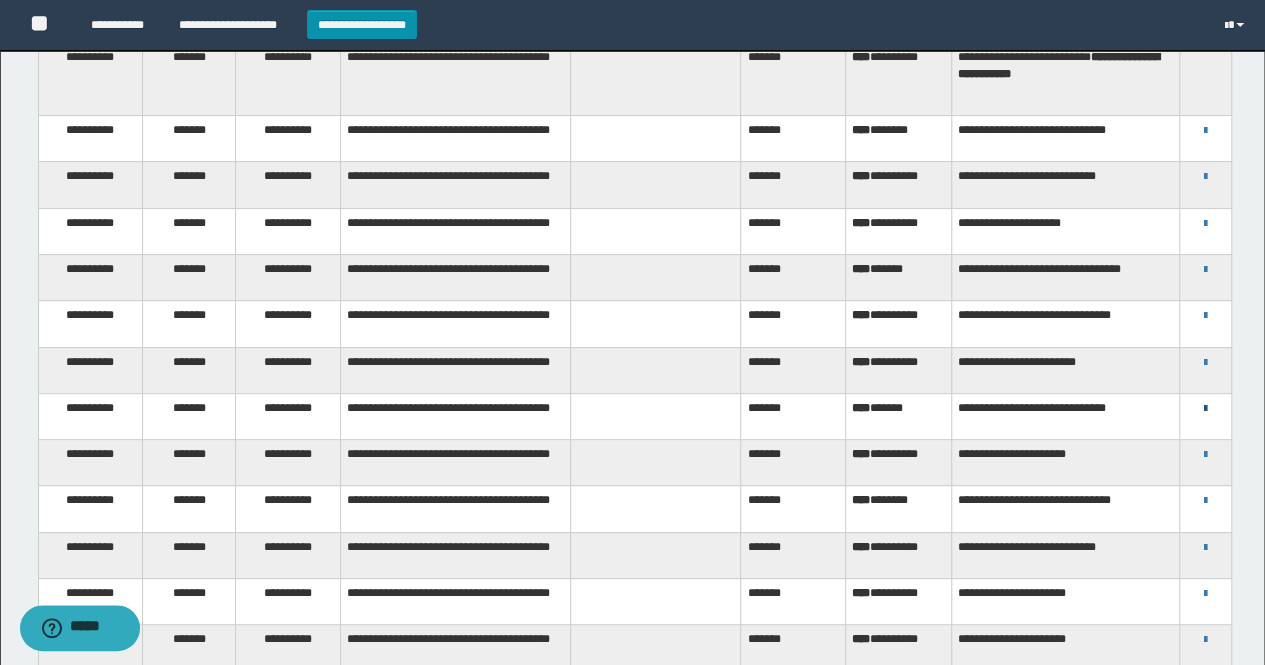 click at bounding box center (1205, 409) 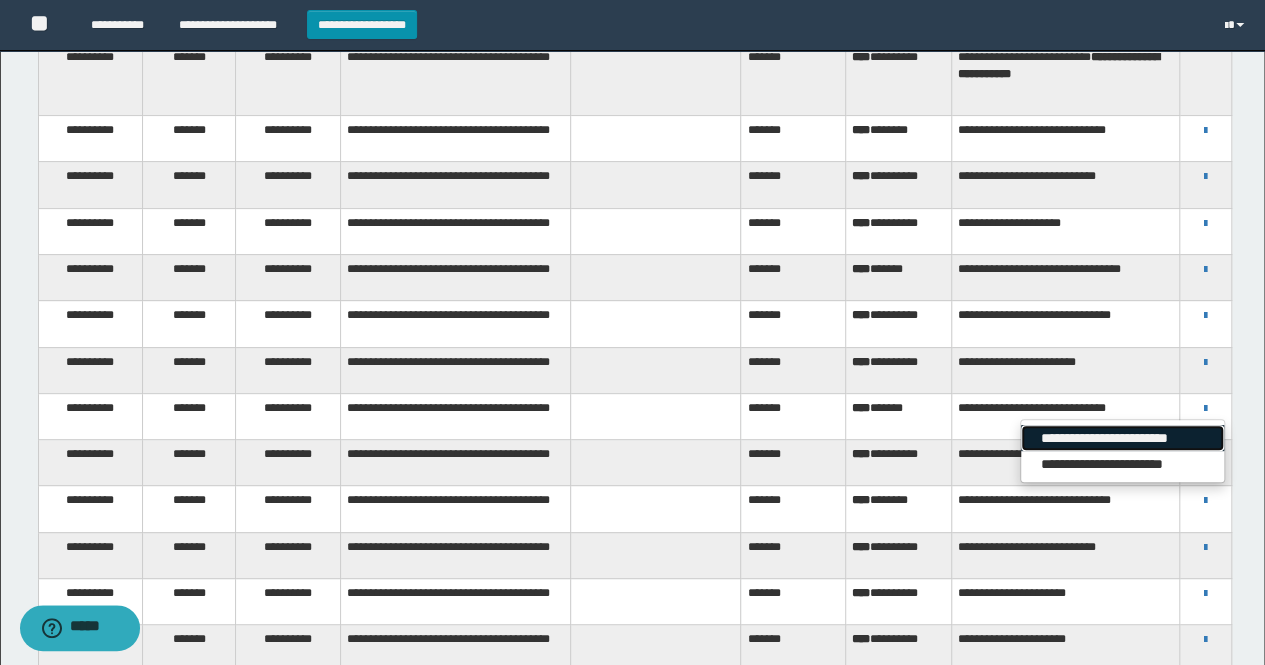 click on "**********" at bounding box center [1122, 438] 